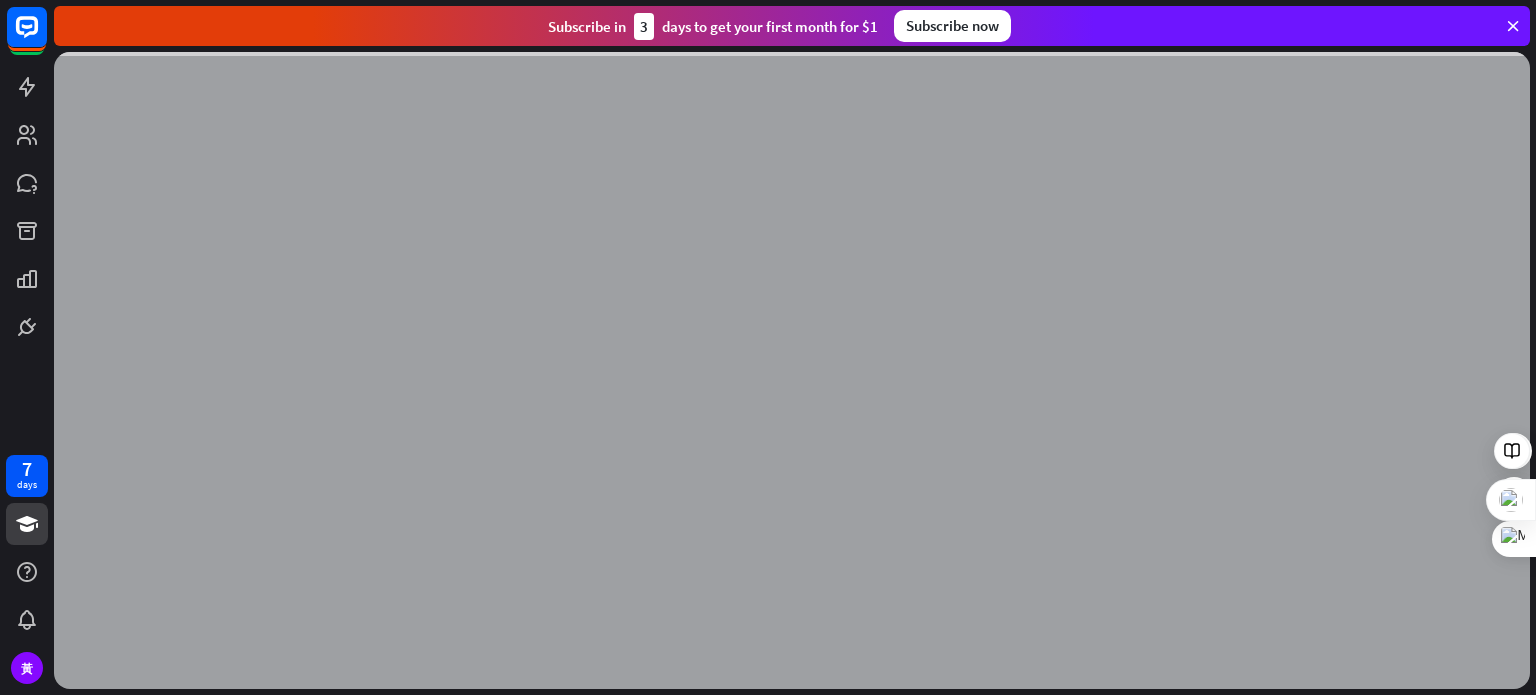 scroll, scrollTop: 0, scrollLeft: 0, axis: both 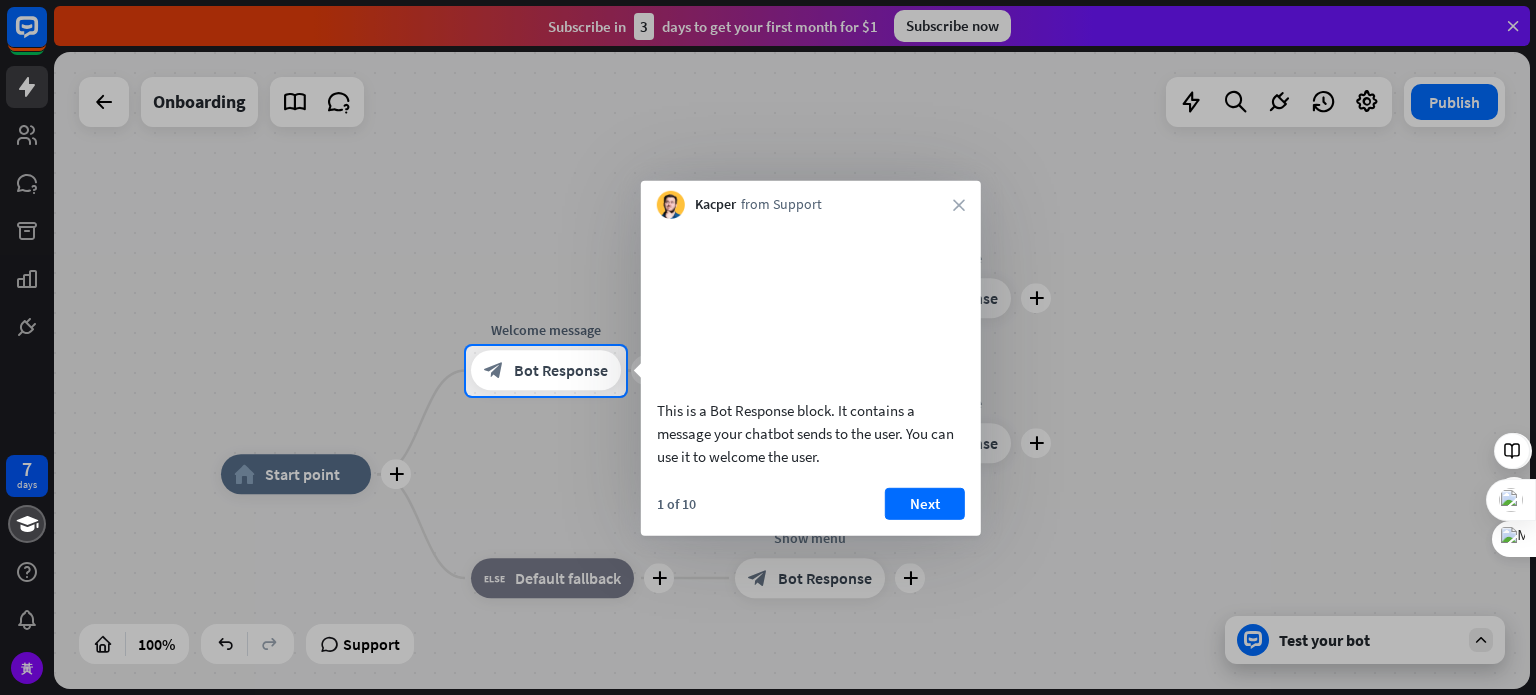 click on "7   days
[PERSON_NAME]
close
Product Help
First steps   Get started with ChatBot       Help Center   Follow step-by-step tutorials       Academy   Level up your skill set       Contact us   Connect with our Product Experts
Subscribe [DATE]
to get your first month for $1
Subscribe now                     plus     home_2   Start point               plus   Welcome message   block_bot_response   Bot Response               plus     block_user_input               plus   Show response   block_bot_response   Bot Response               plus     block_user_input               plus   Show response   block_bot_response" at bounding box center (768, 347) 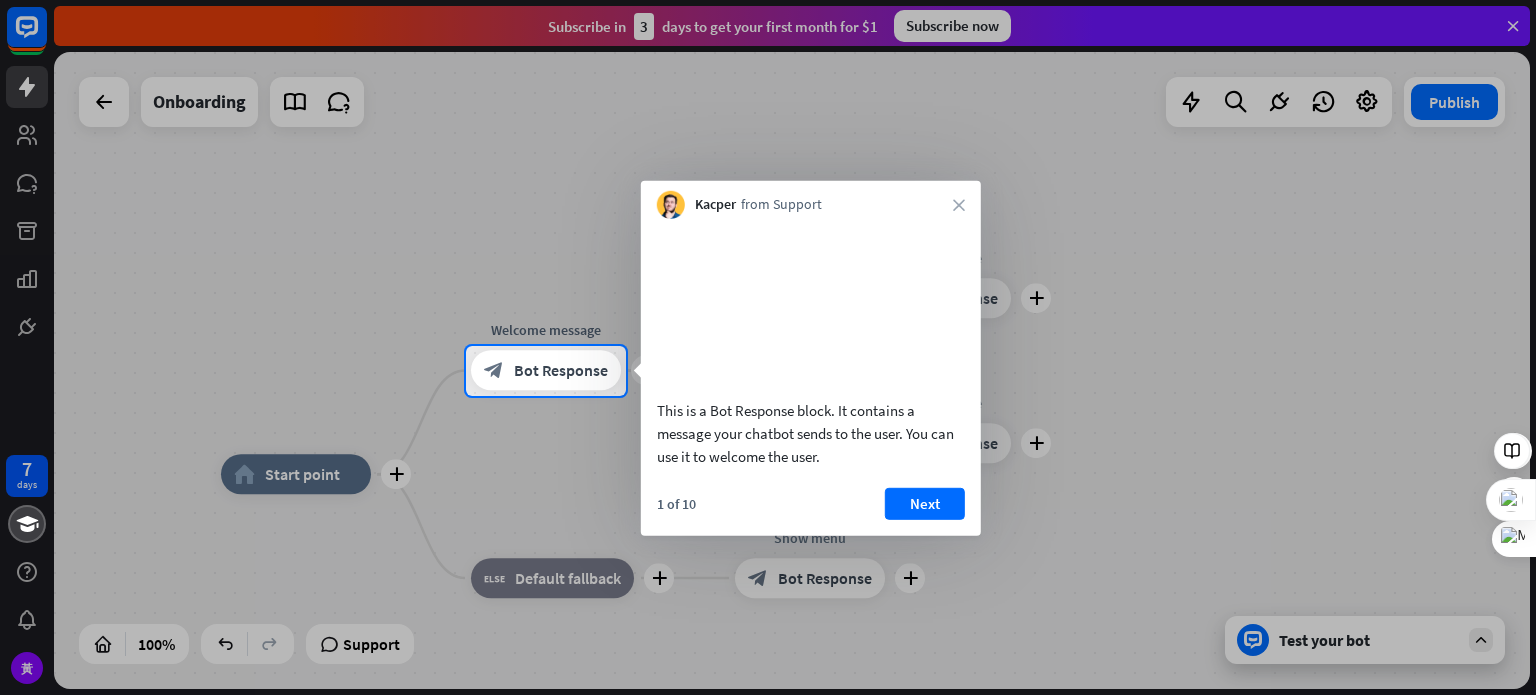 click at bounding box center (1081, 371) 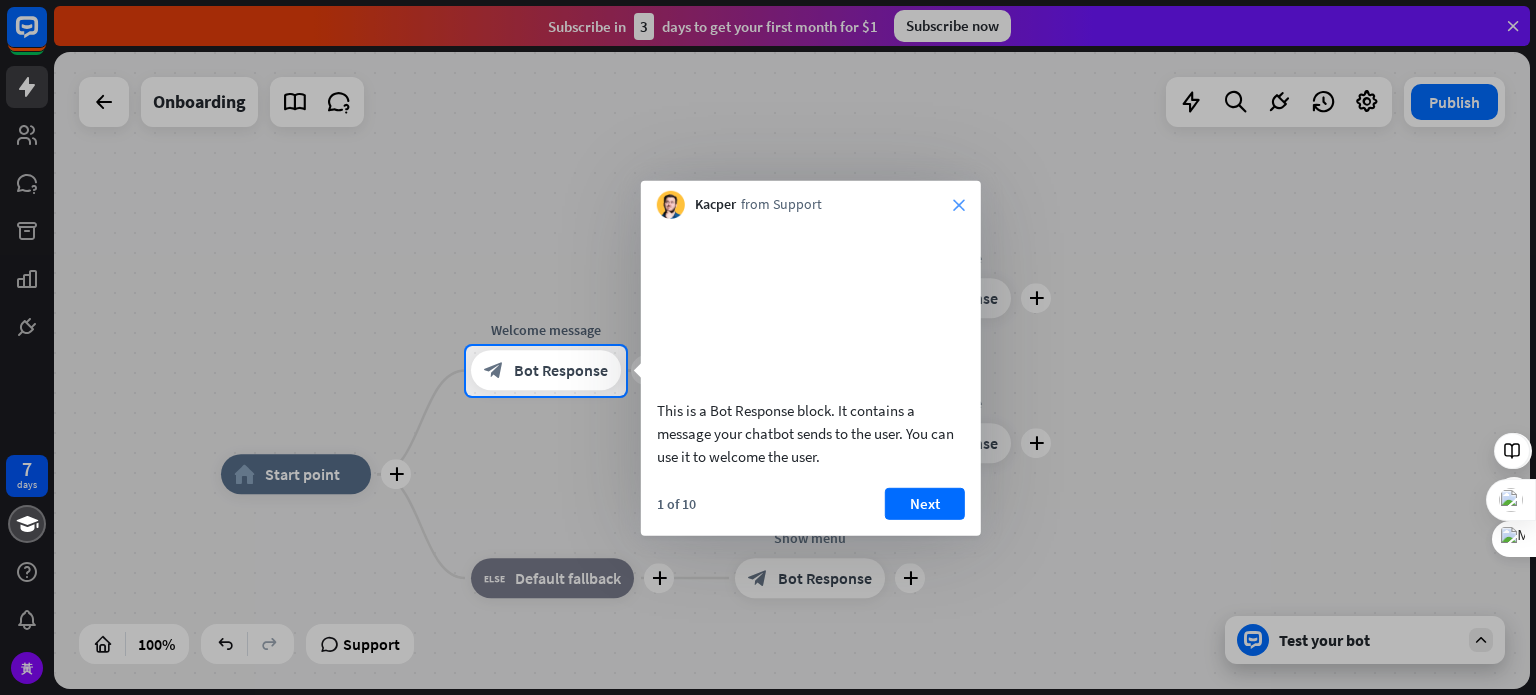 click on "close" at bounding box center (959, 205) 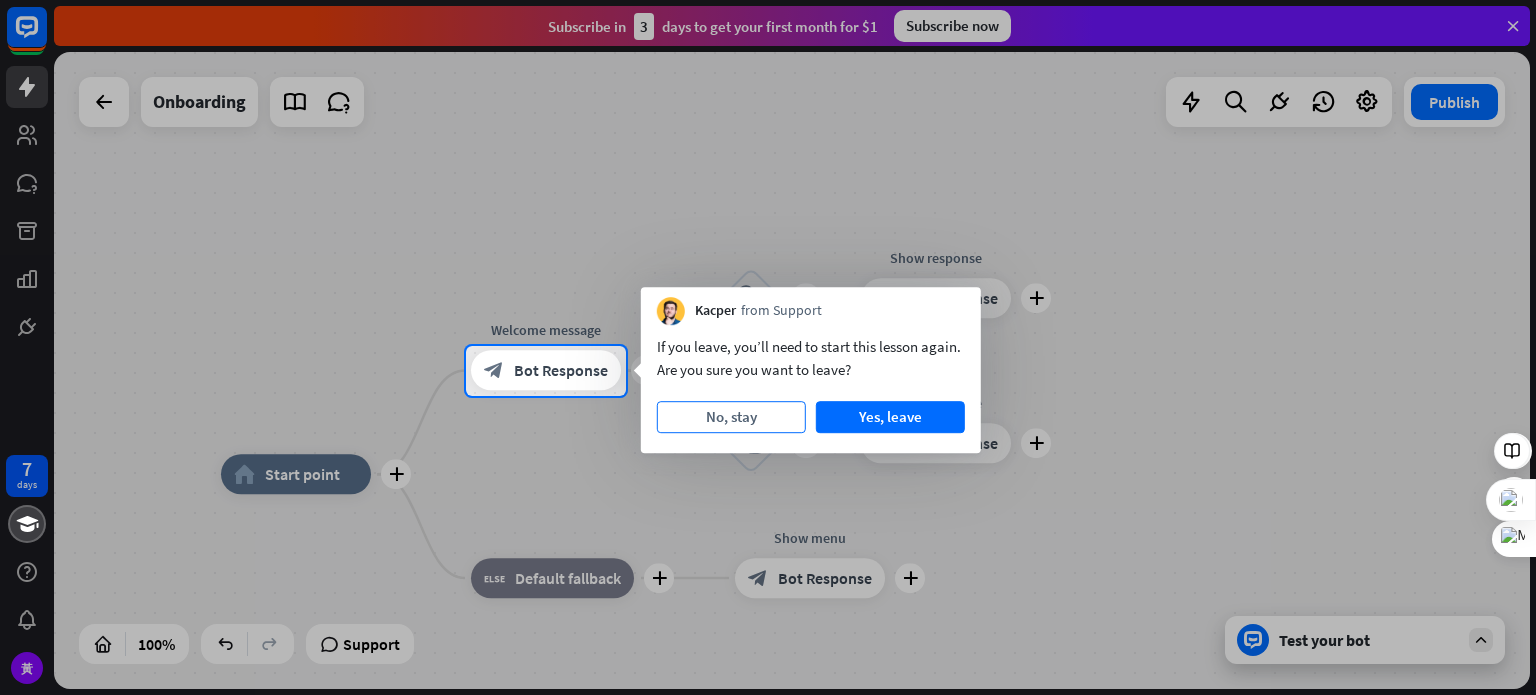 click on "No, stay" at bounding box center (731, 417) 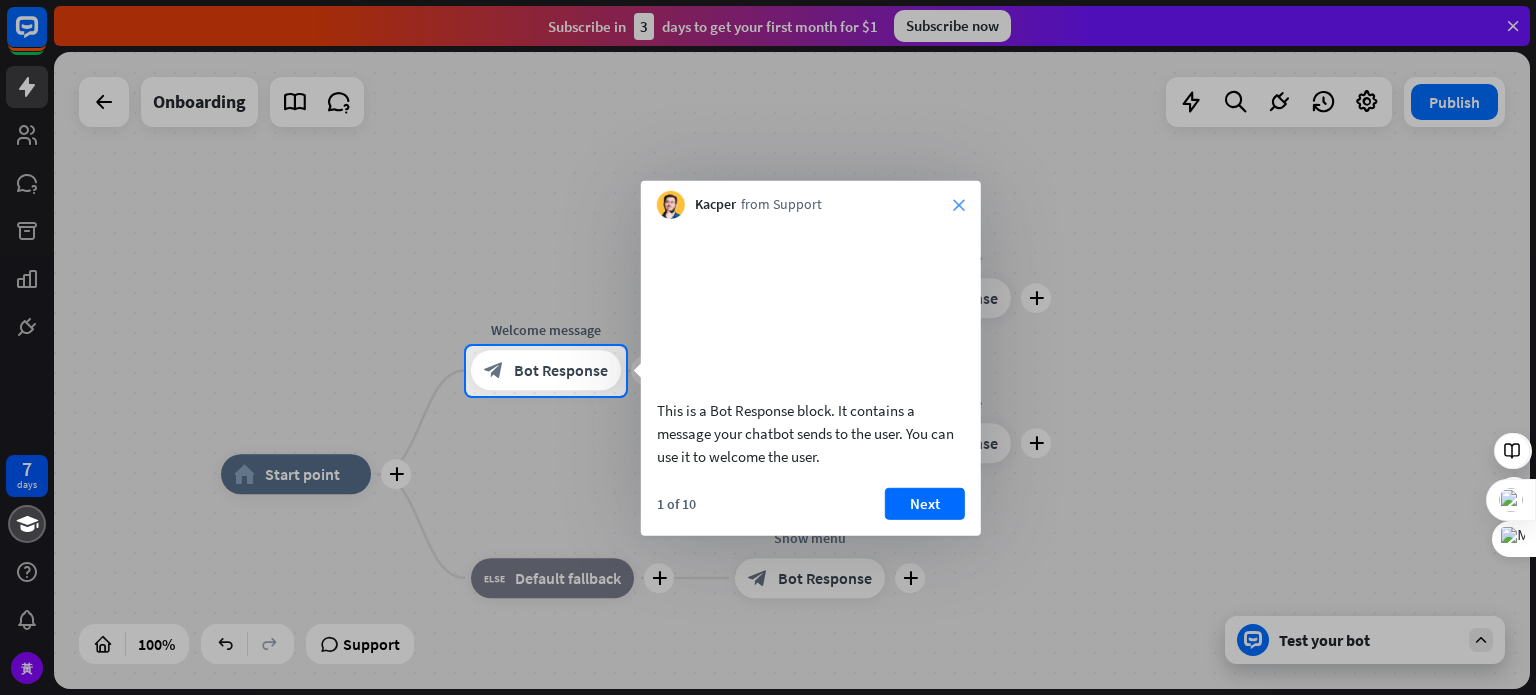 click on "close" at bounding box center (959, 205) 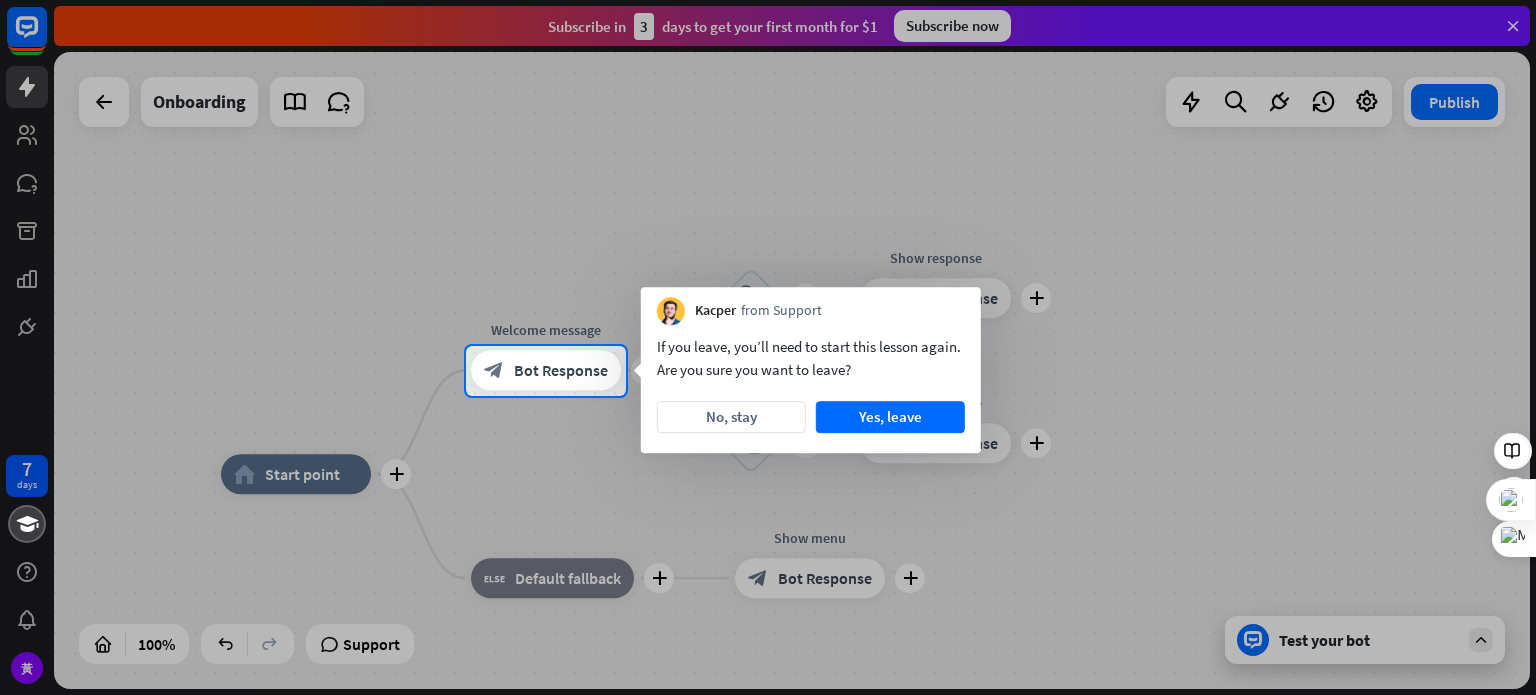 click at bounding box center [768, 546] 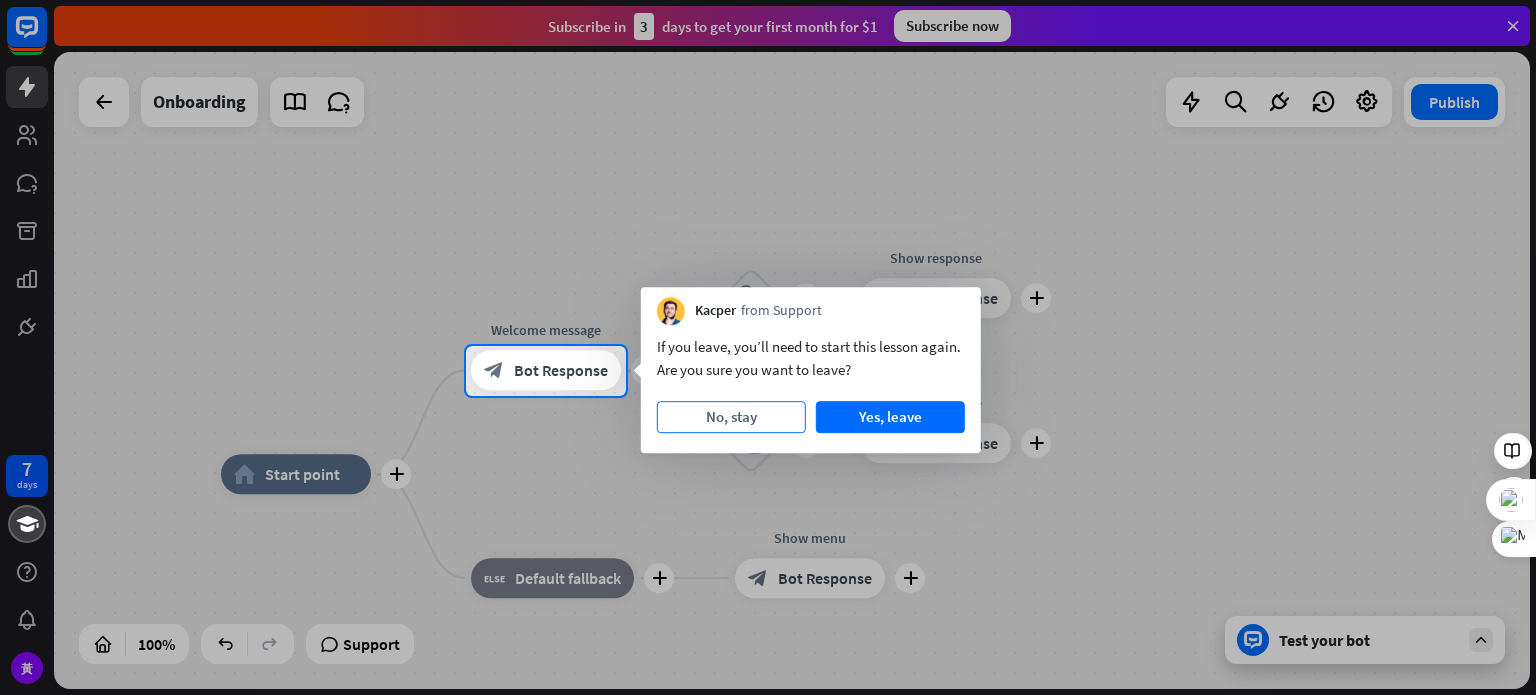 click on "No, stay" at bounding box center [731, 417] 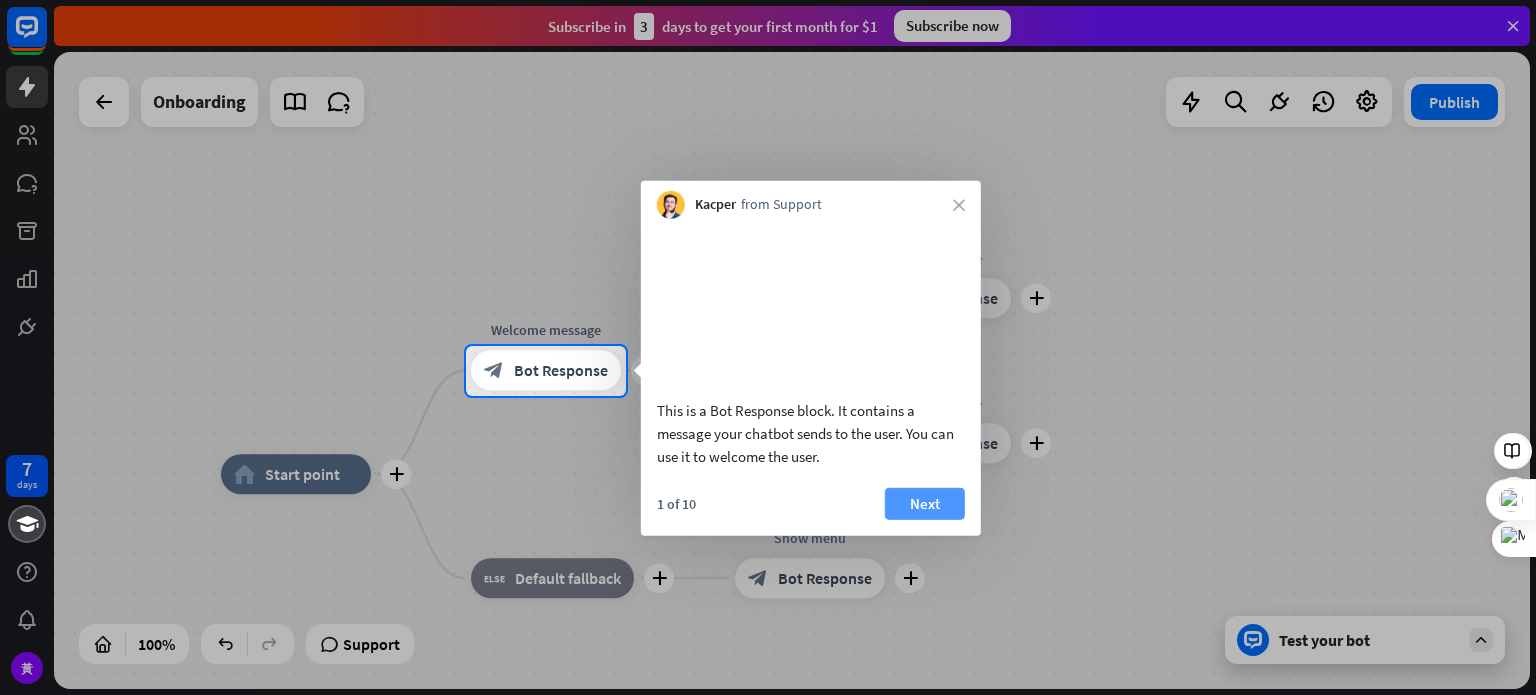 click on "Next" at bounding box center (925, 503) 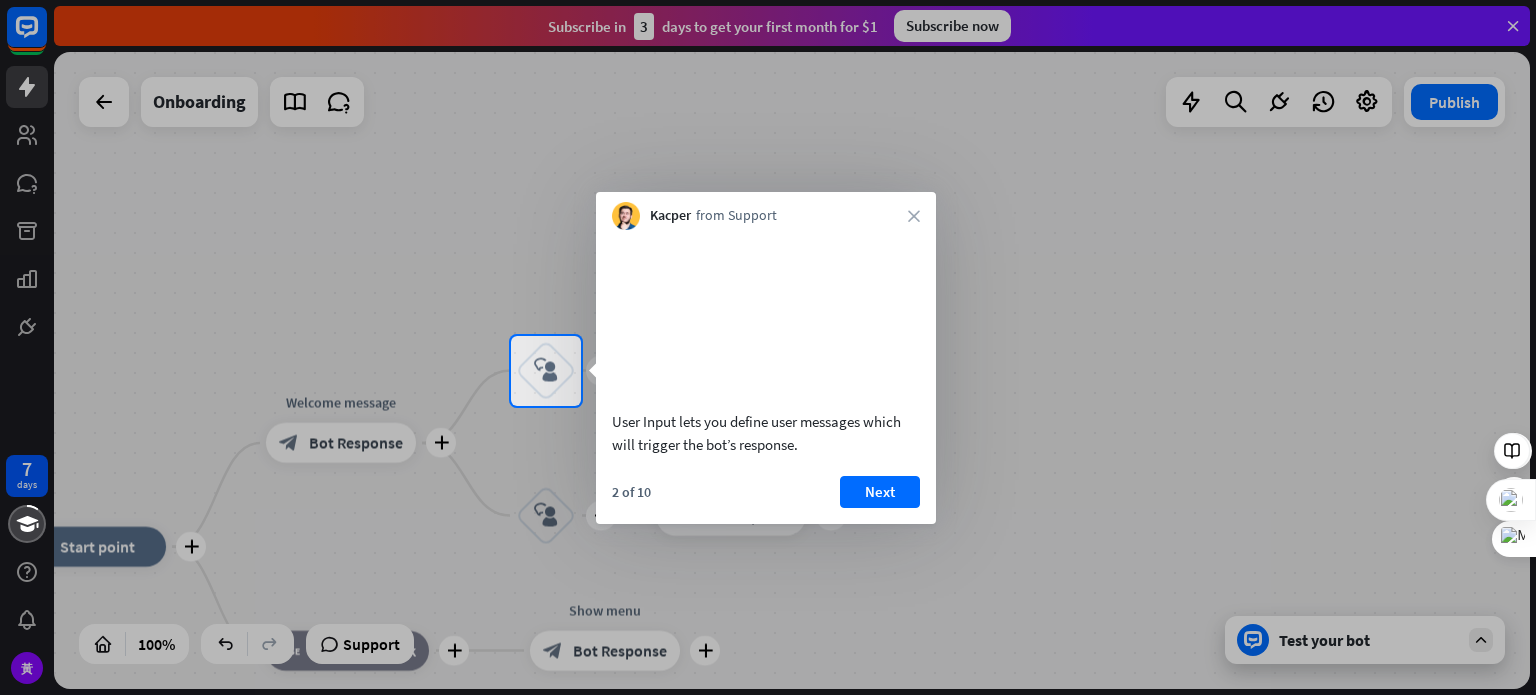 click at bounding box center (768, 168) 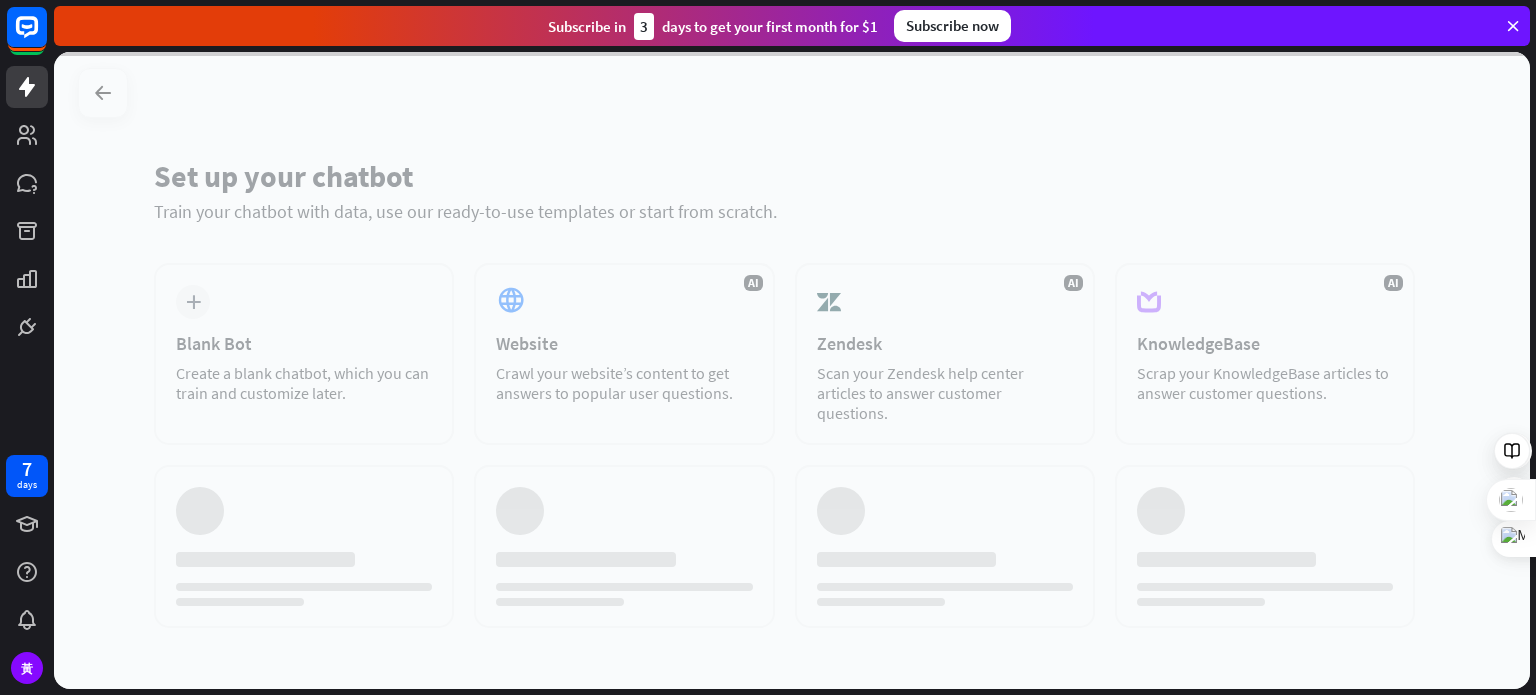 scroll, scrollTop: 0, scrollLeft: 0, axis: both 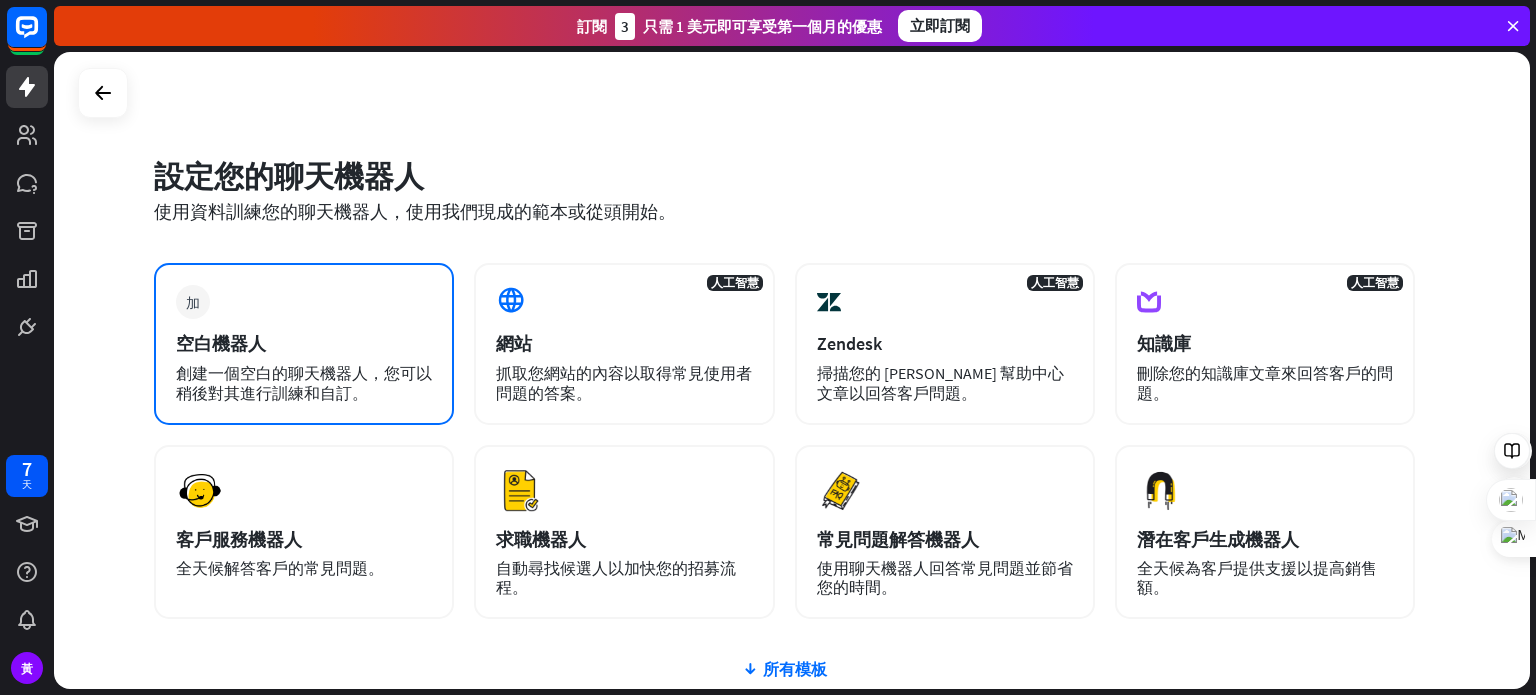 click on "空白機器人" at bounding box center [221, 343] 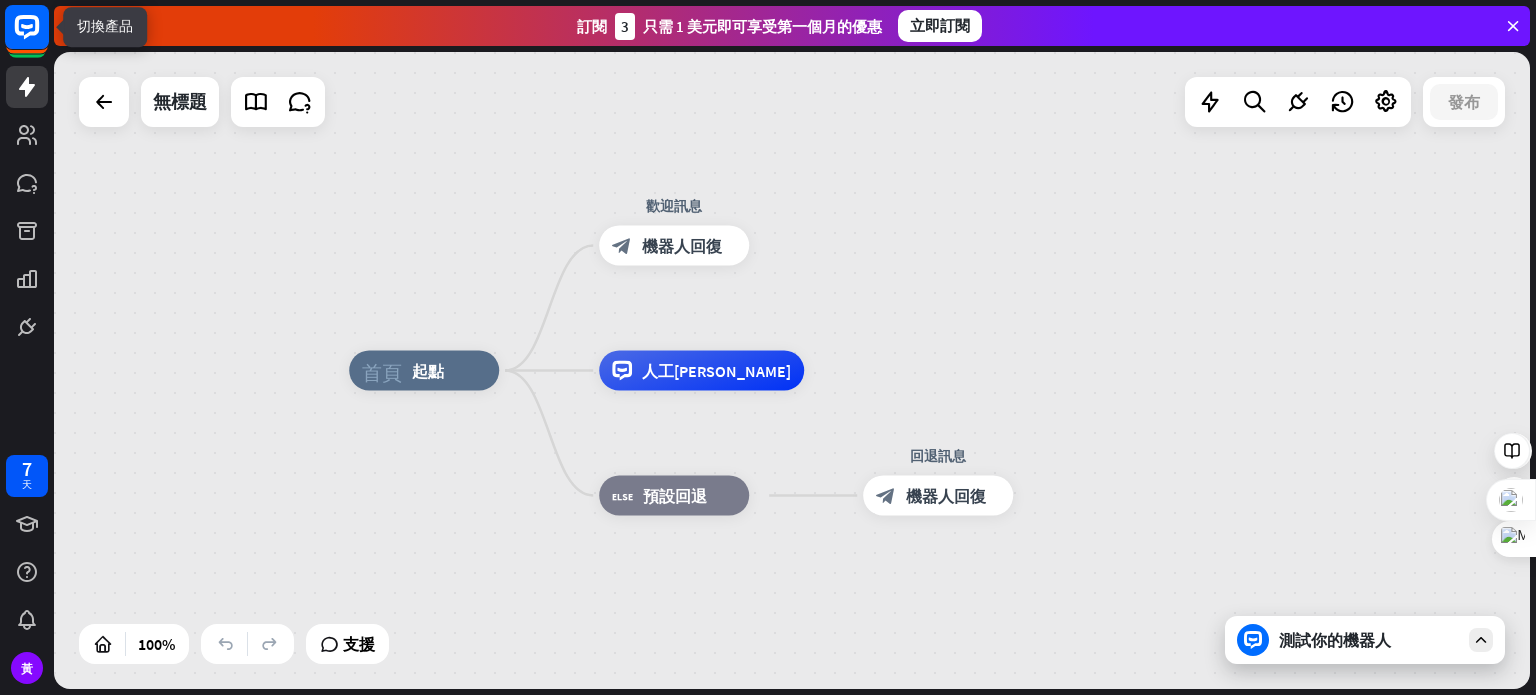 click 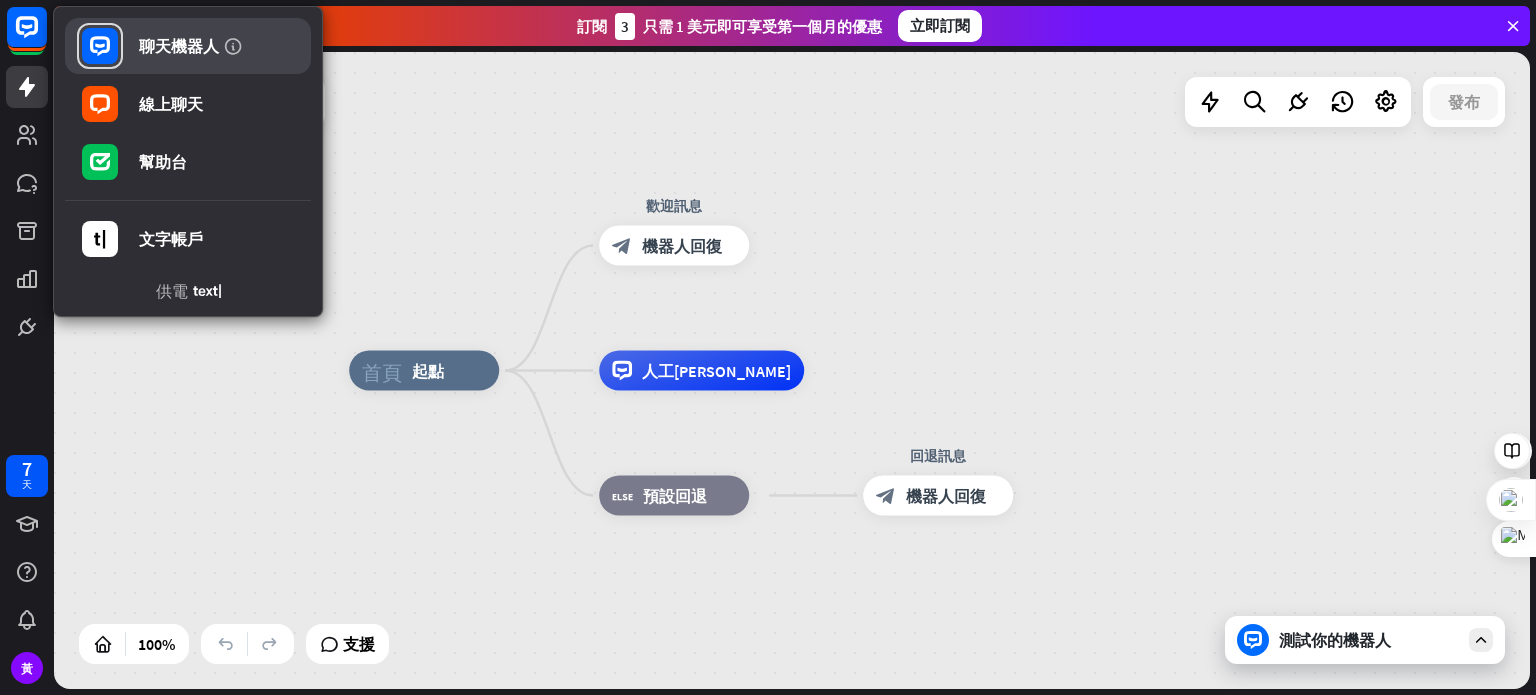 click on "聊天機器人" at bounding box center (188, 46) 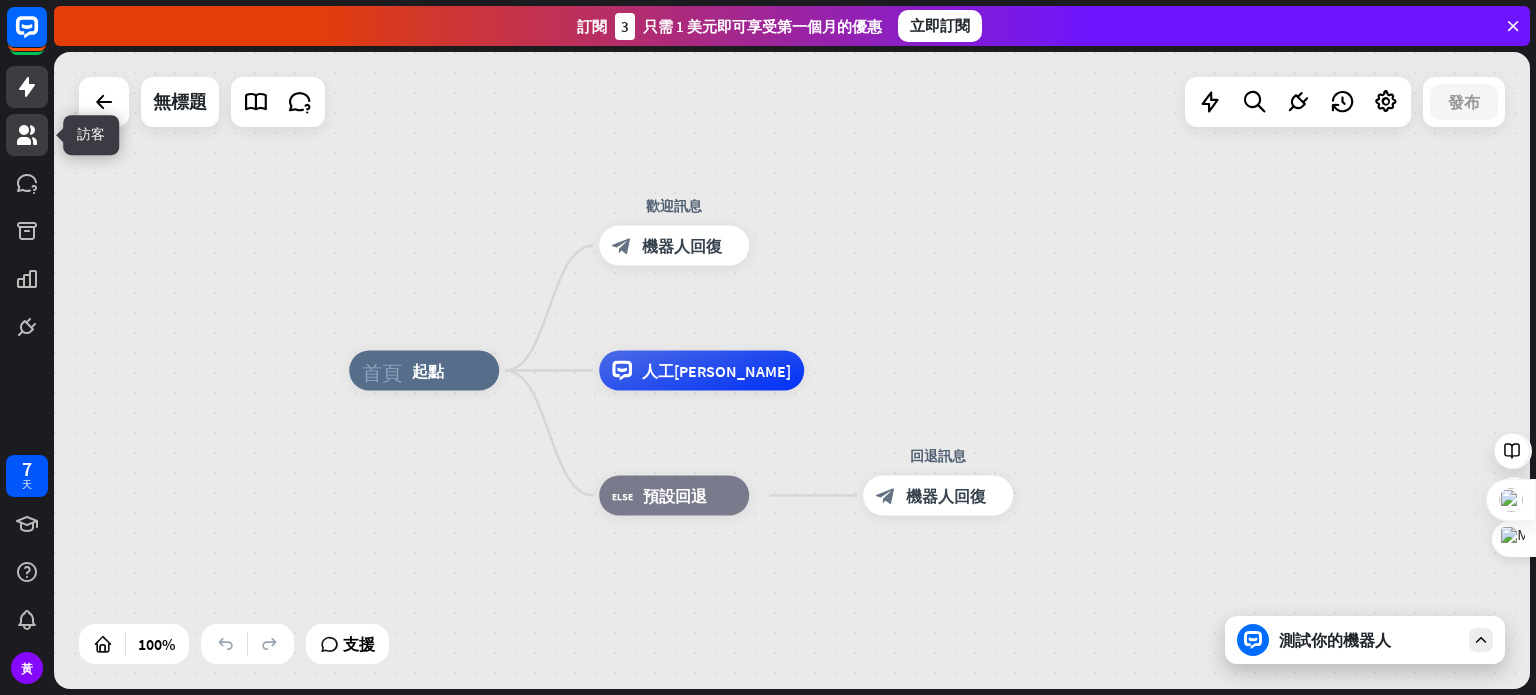 click at bounding box center [27, 135] 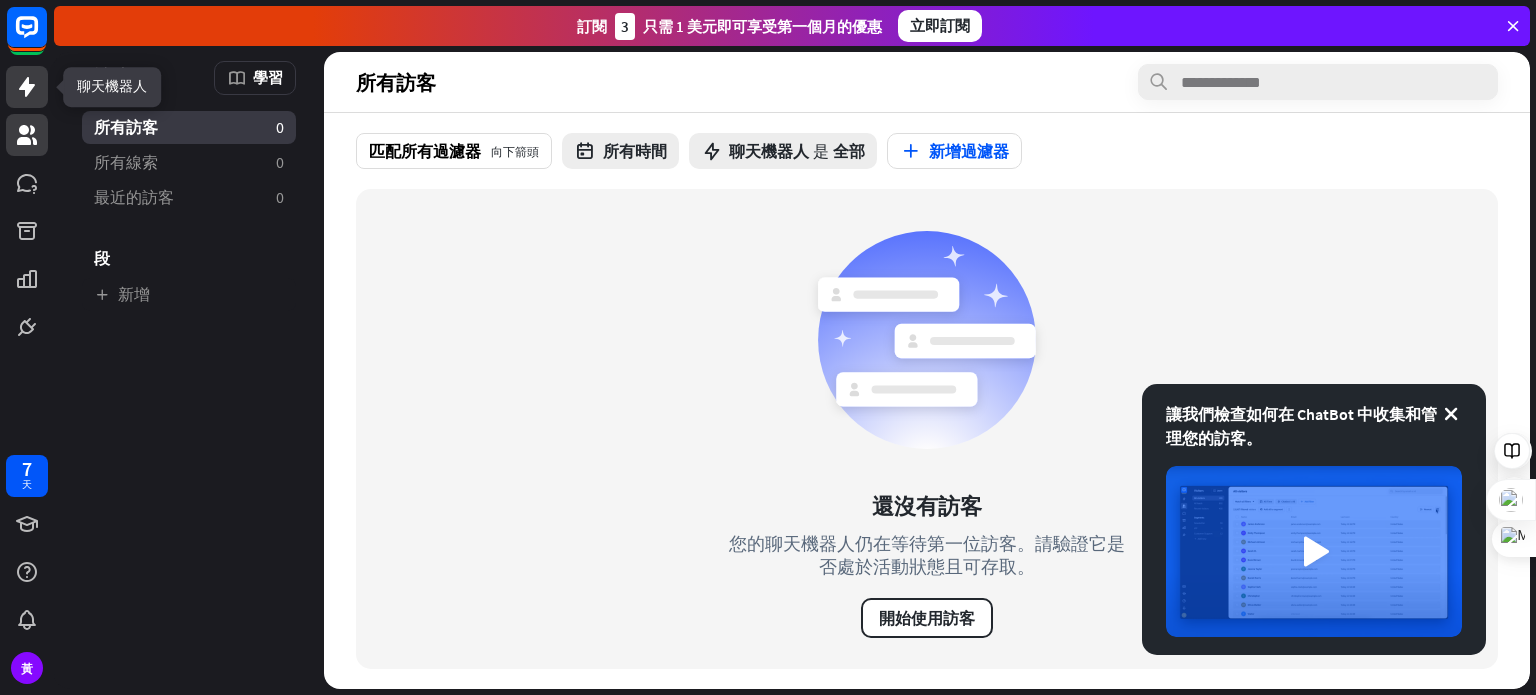 click 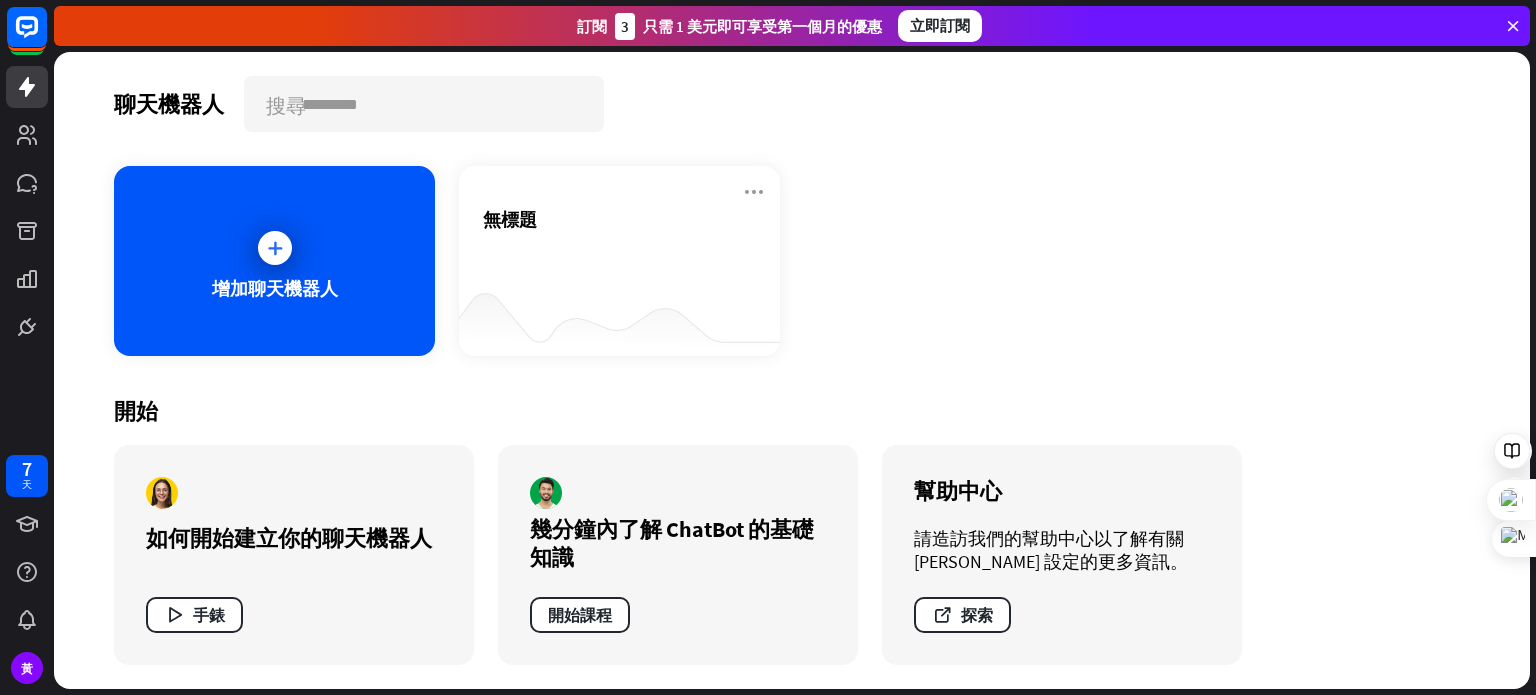 click on "開始" at bounding box center [792, 411] 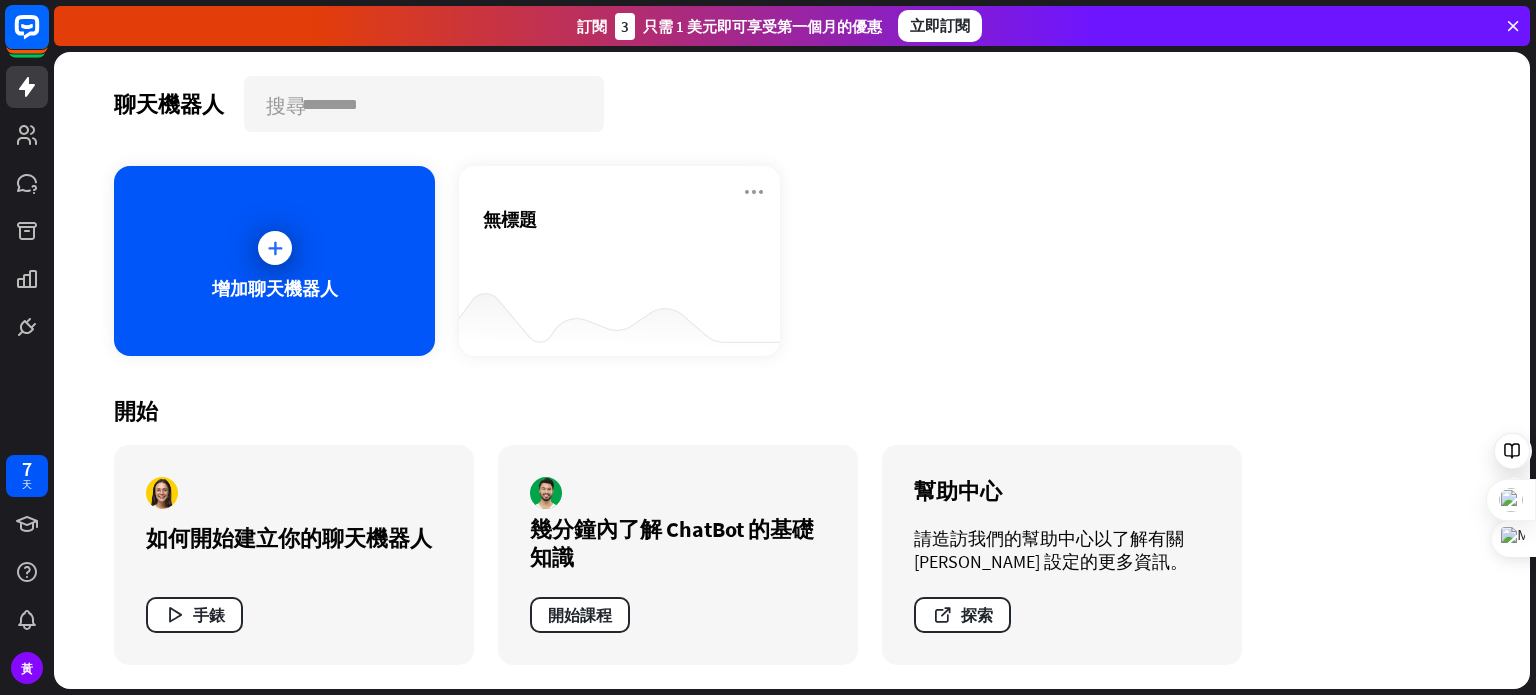 click 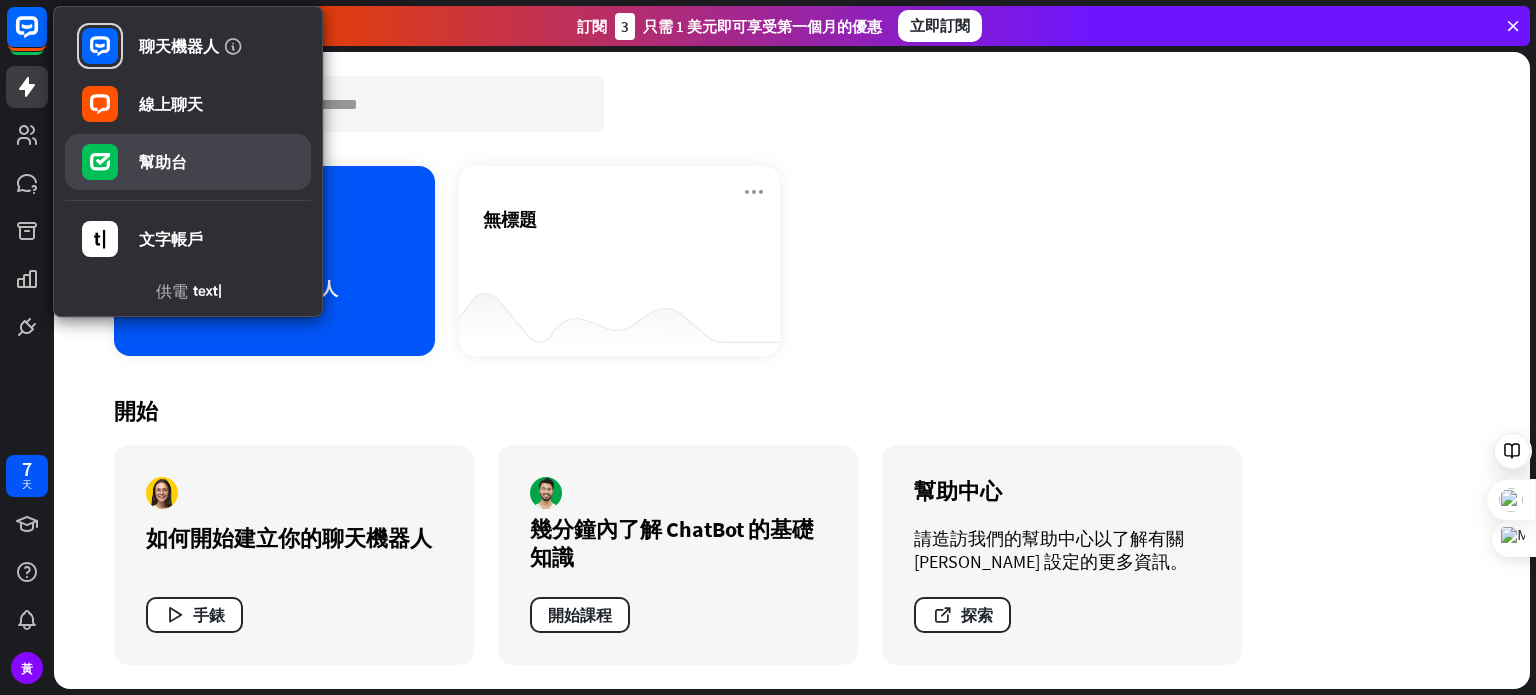 click on "幫助台" at bounding box center [163, 162] 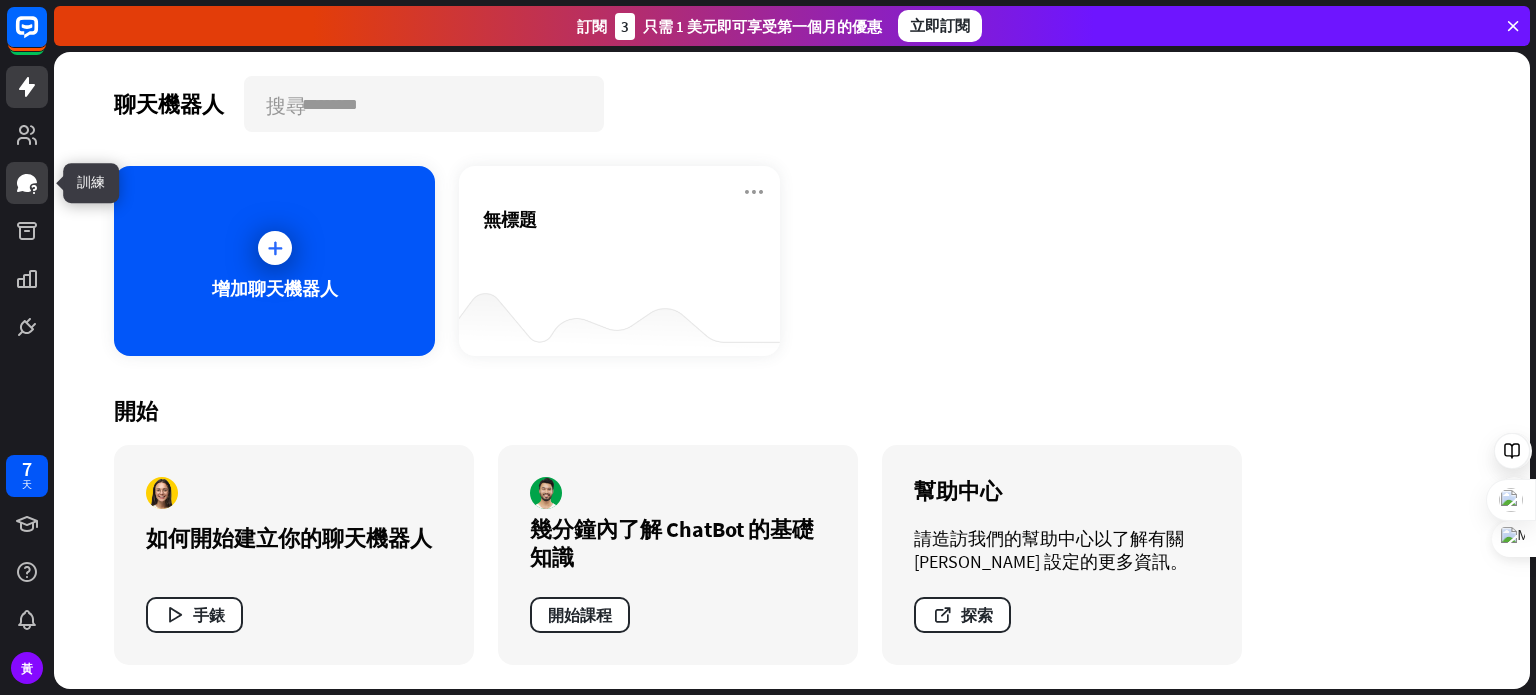click 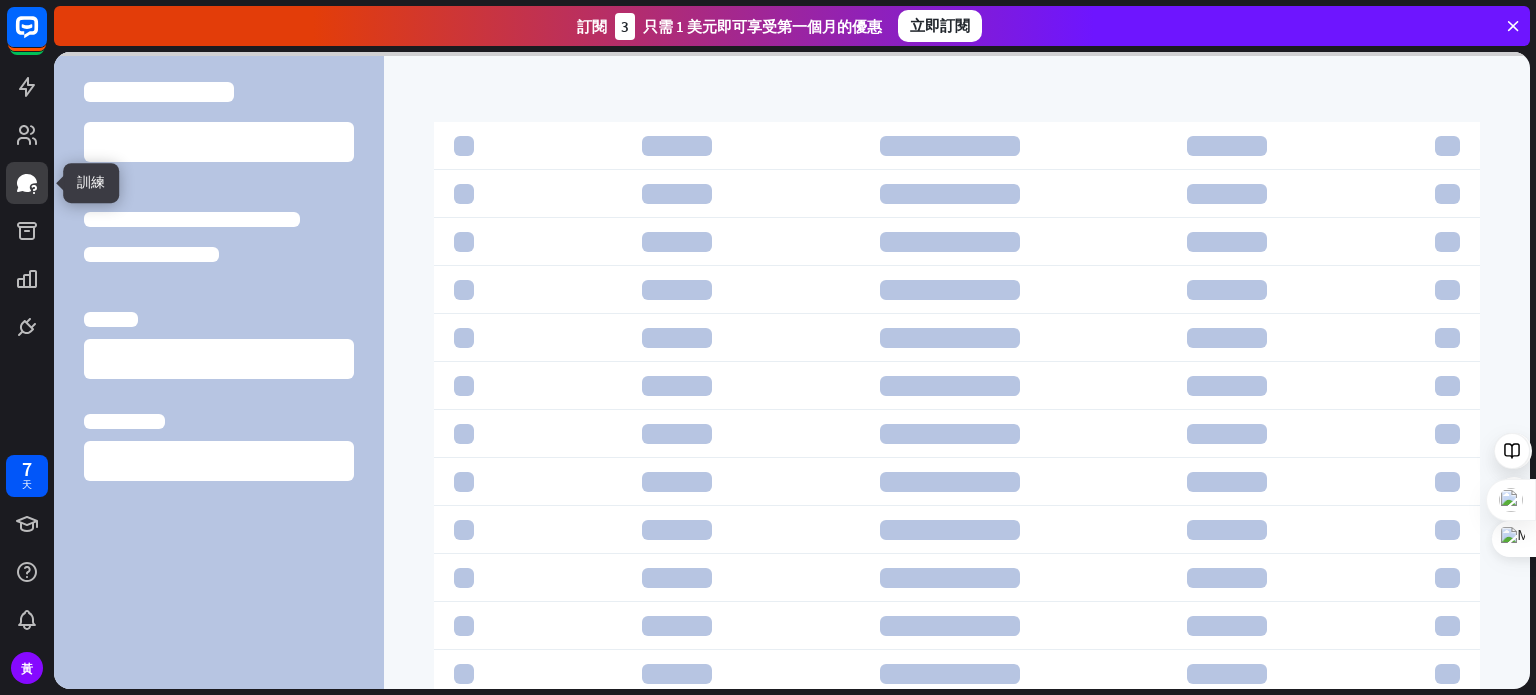 click 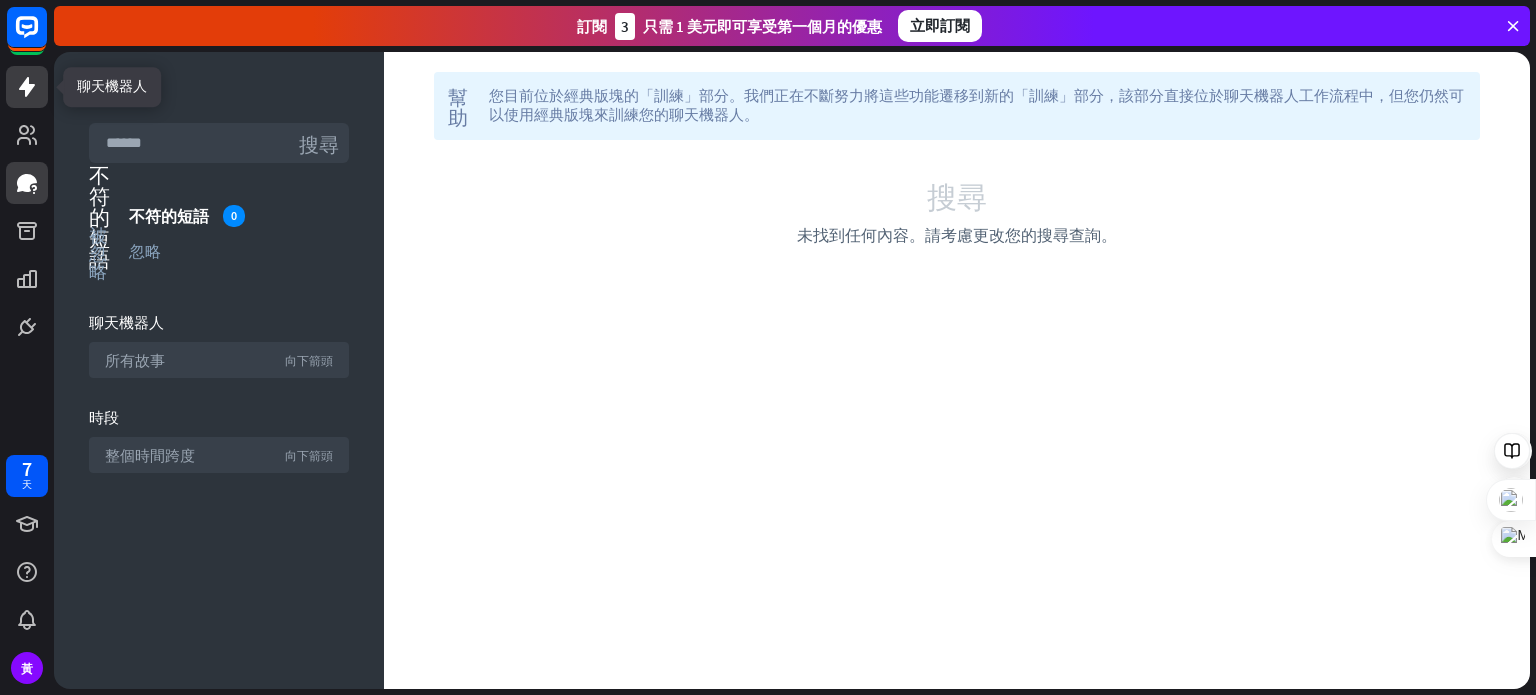 click 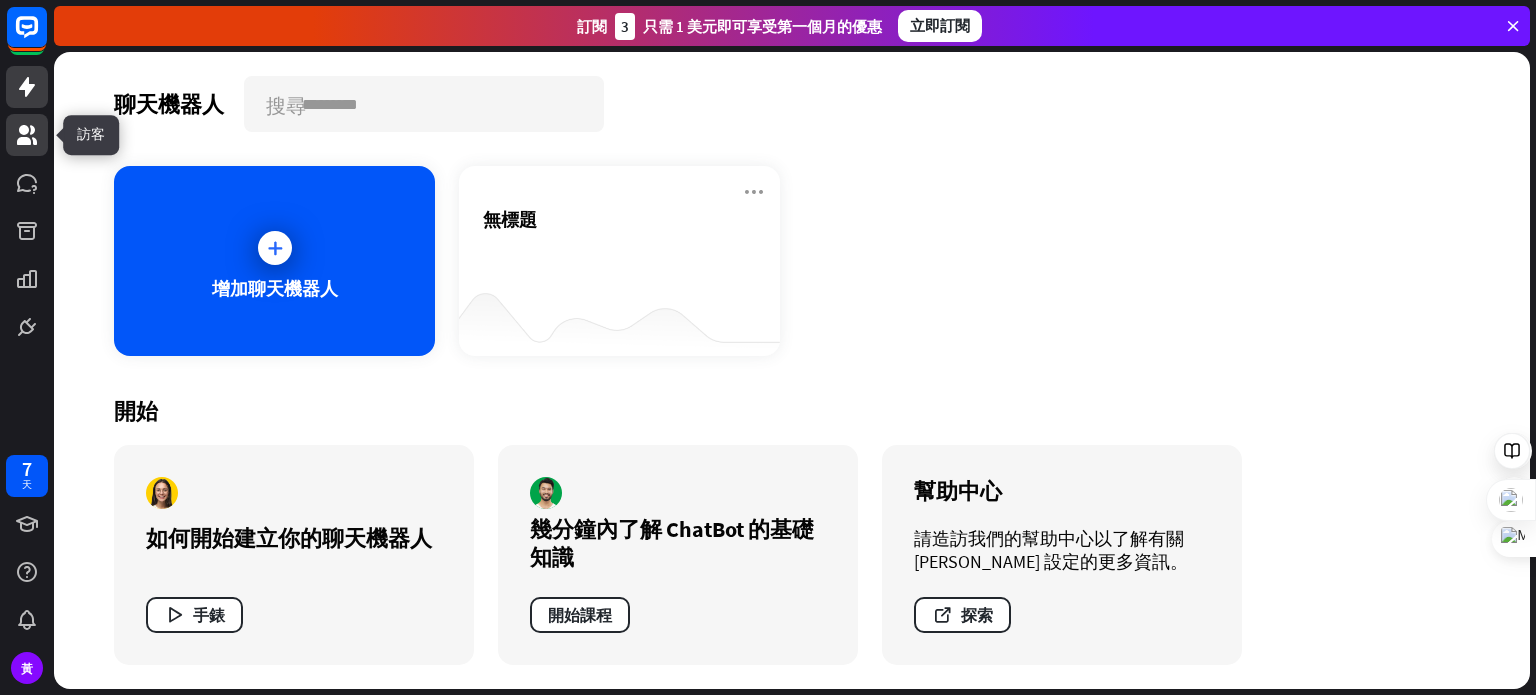 click 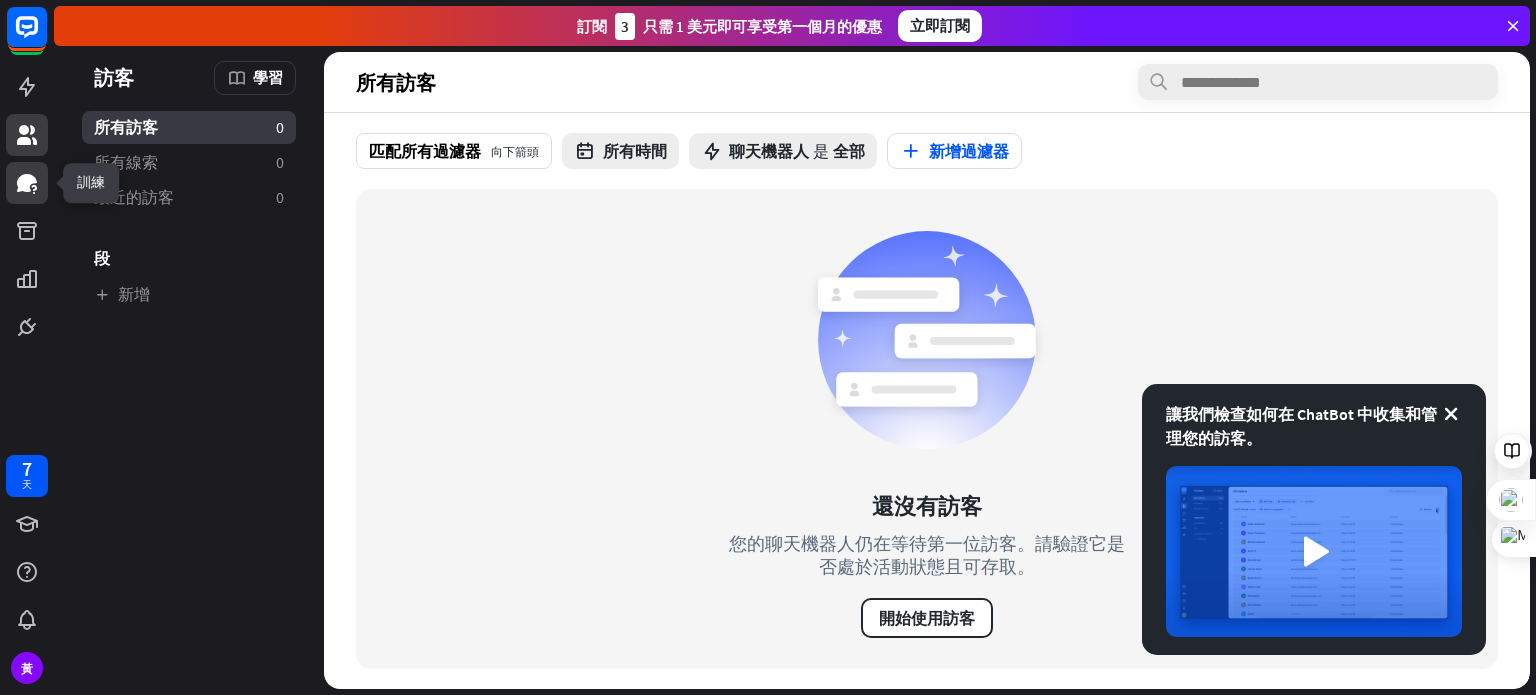 click 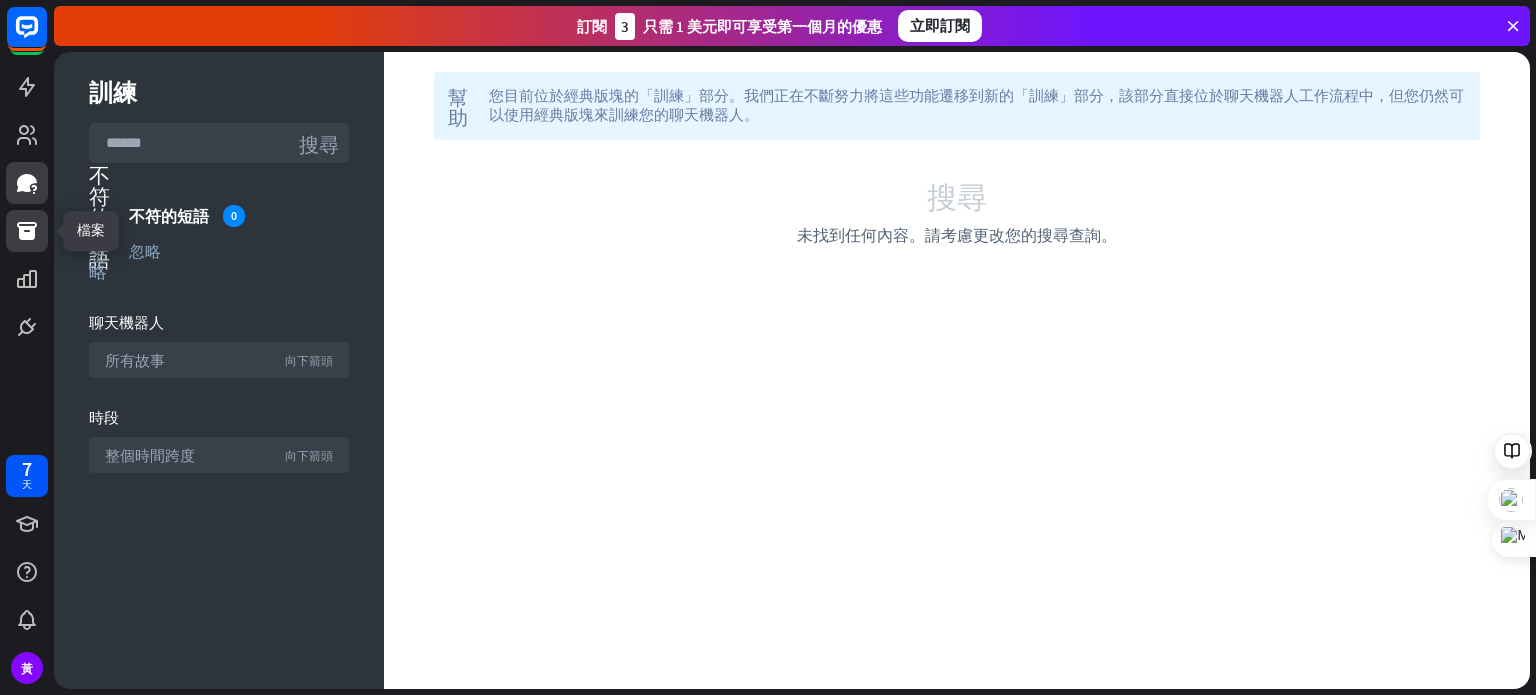 click 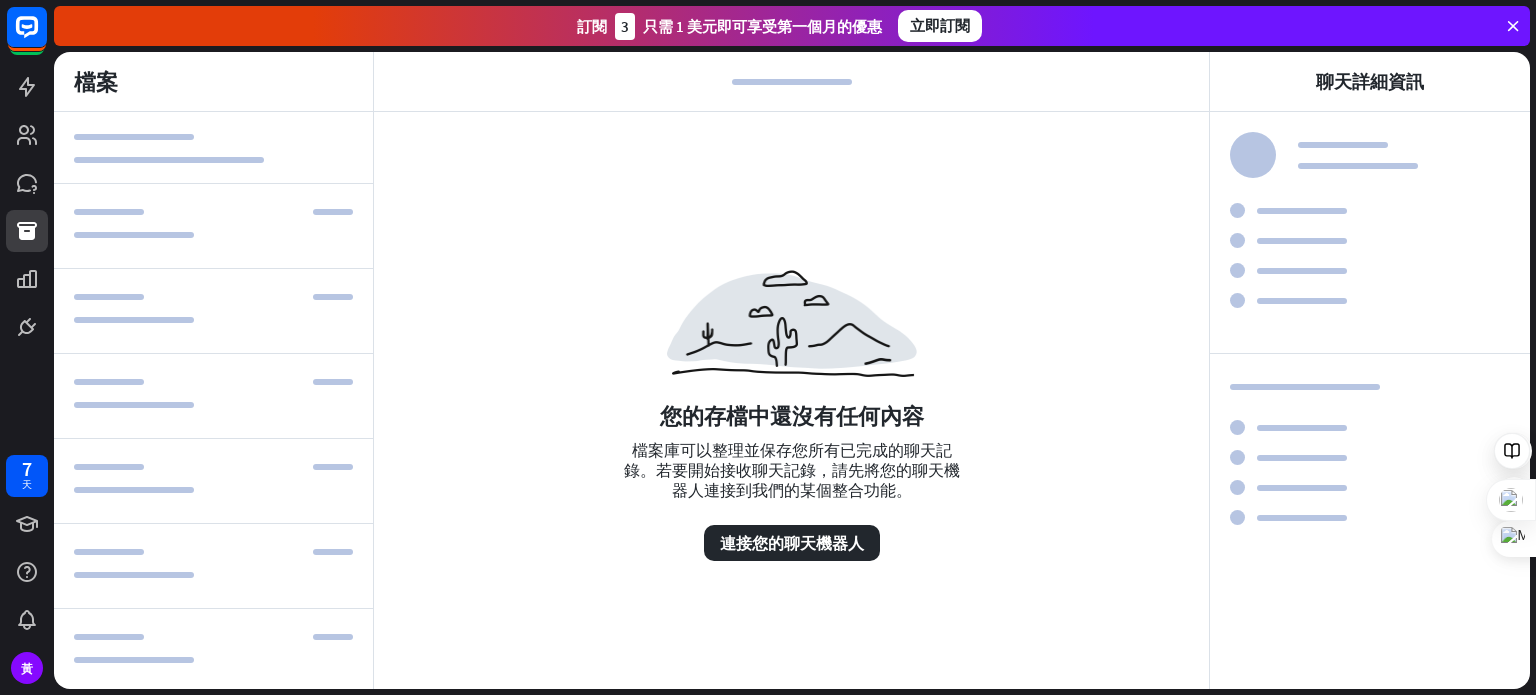 click on "聊天詳細資訊" at bounding box center (1370, 82) 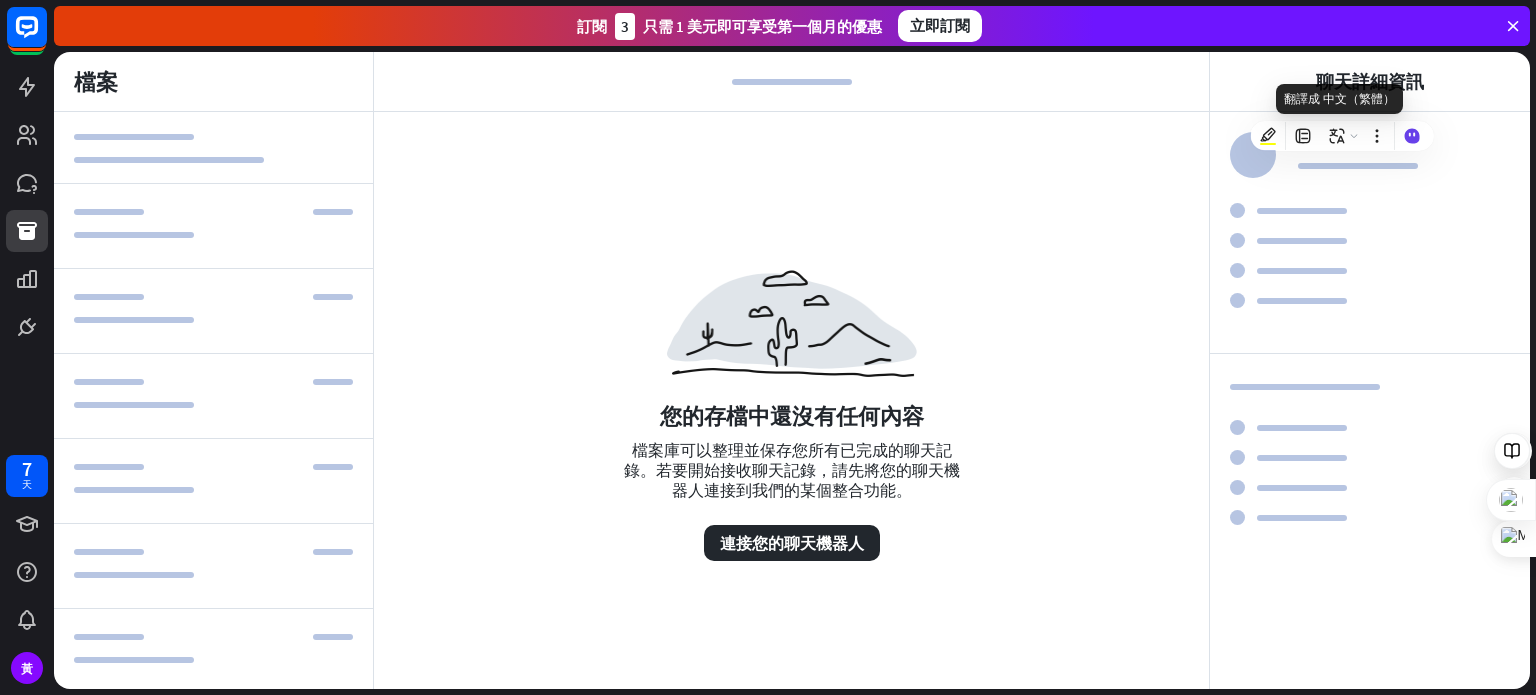 click at bounding box center [1370, 300] 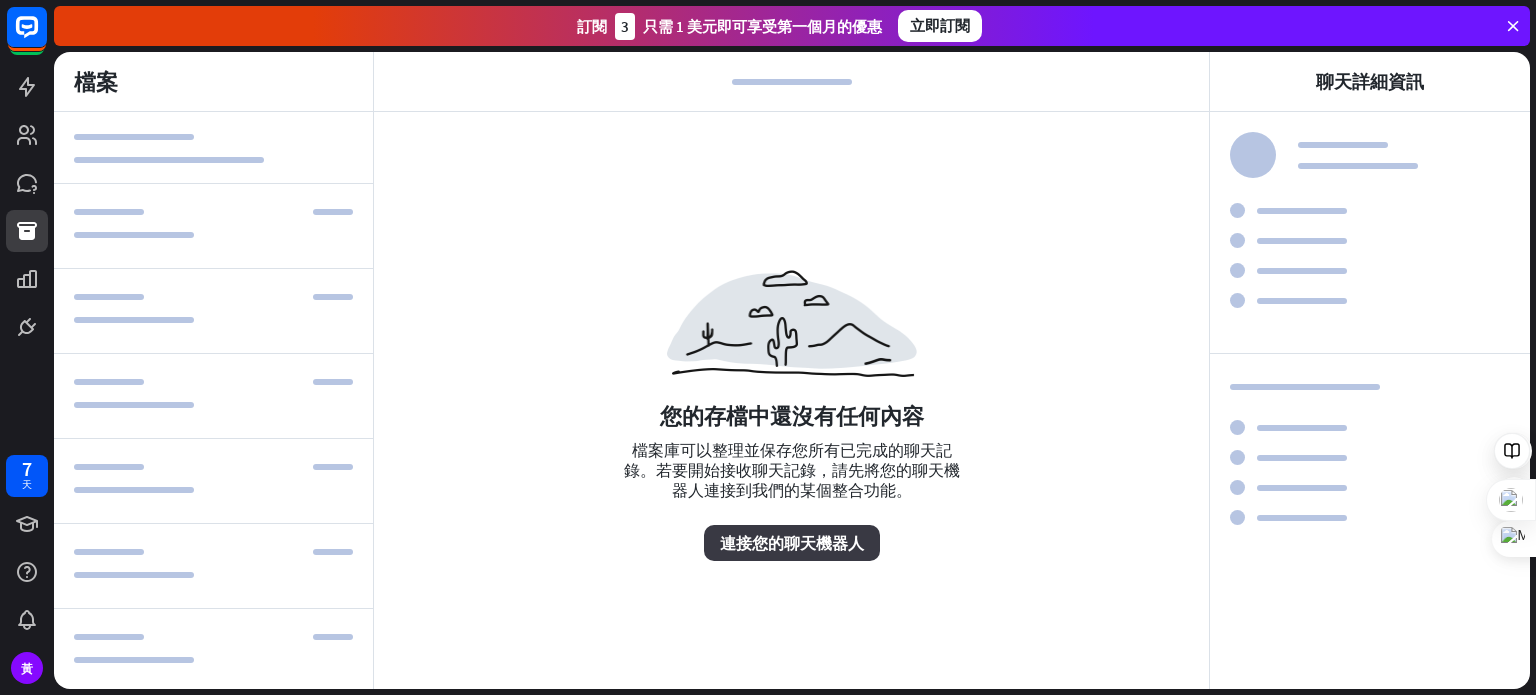 click on "連接您的聊天機器人" at bounding box center [792, 543] 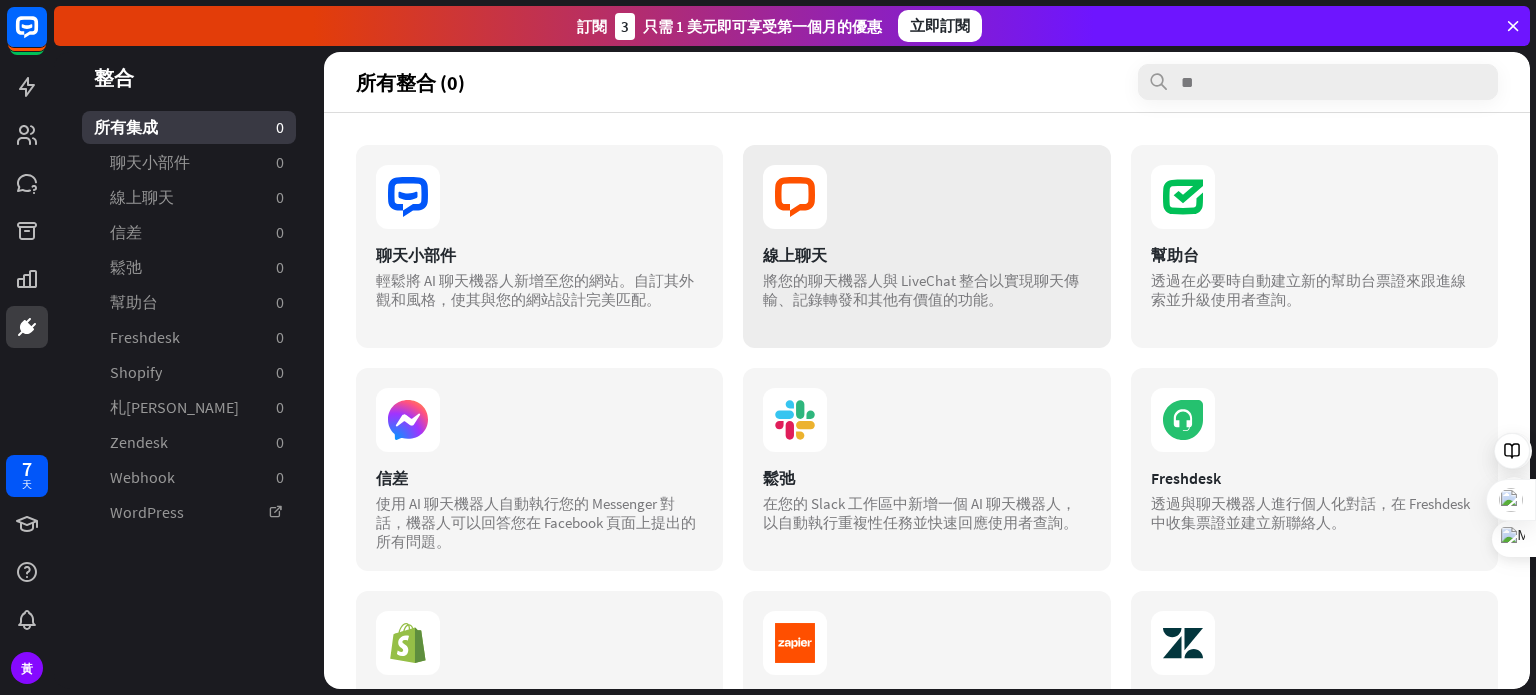 scroll, scrollTop: 0, scrollLeft: 0, axis: both 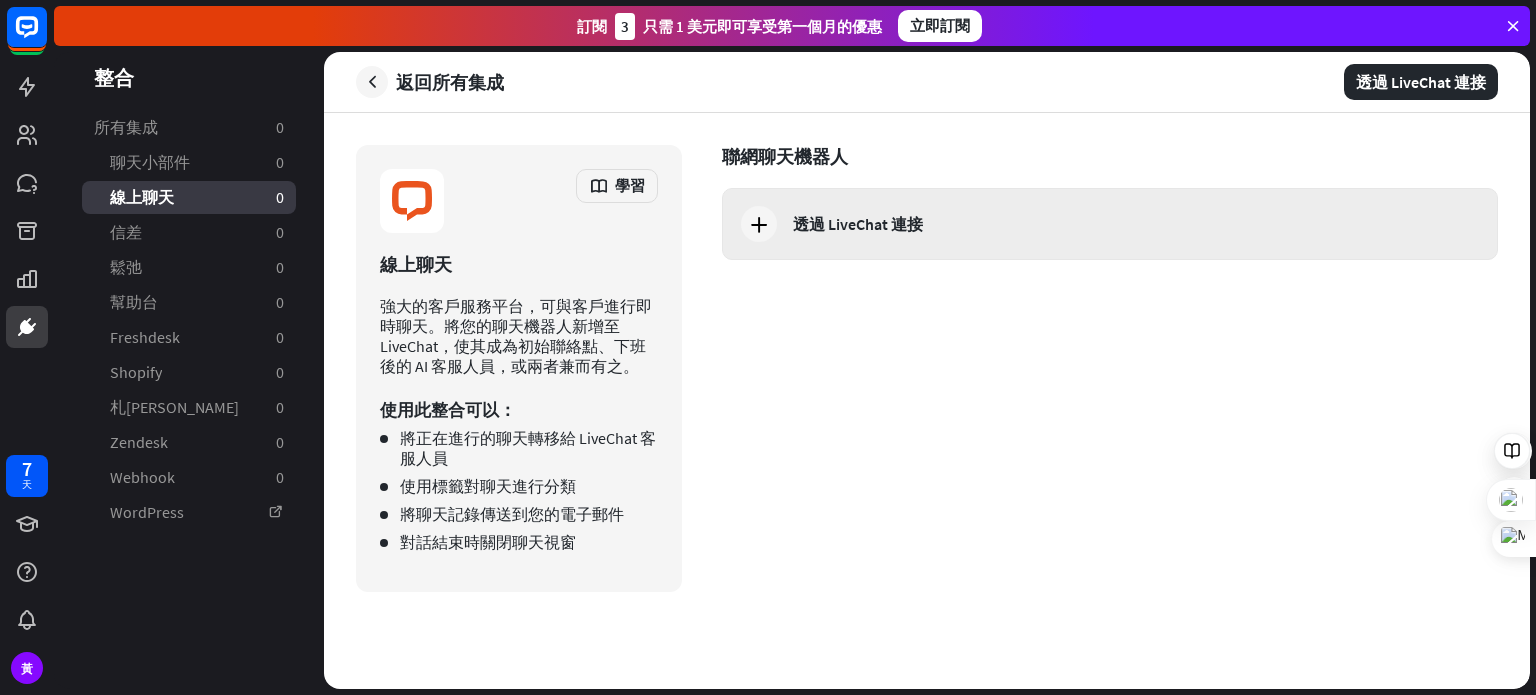 click at bounding box center [759, 224] 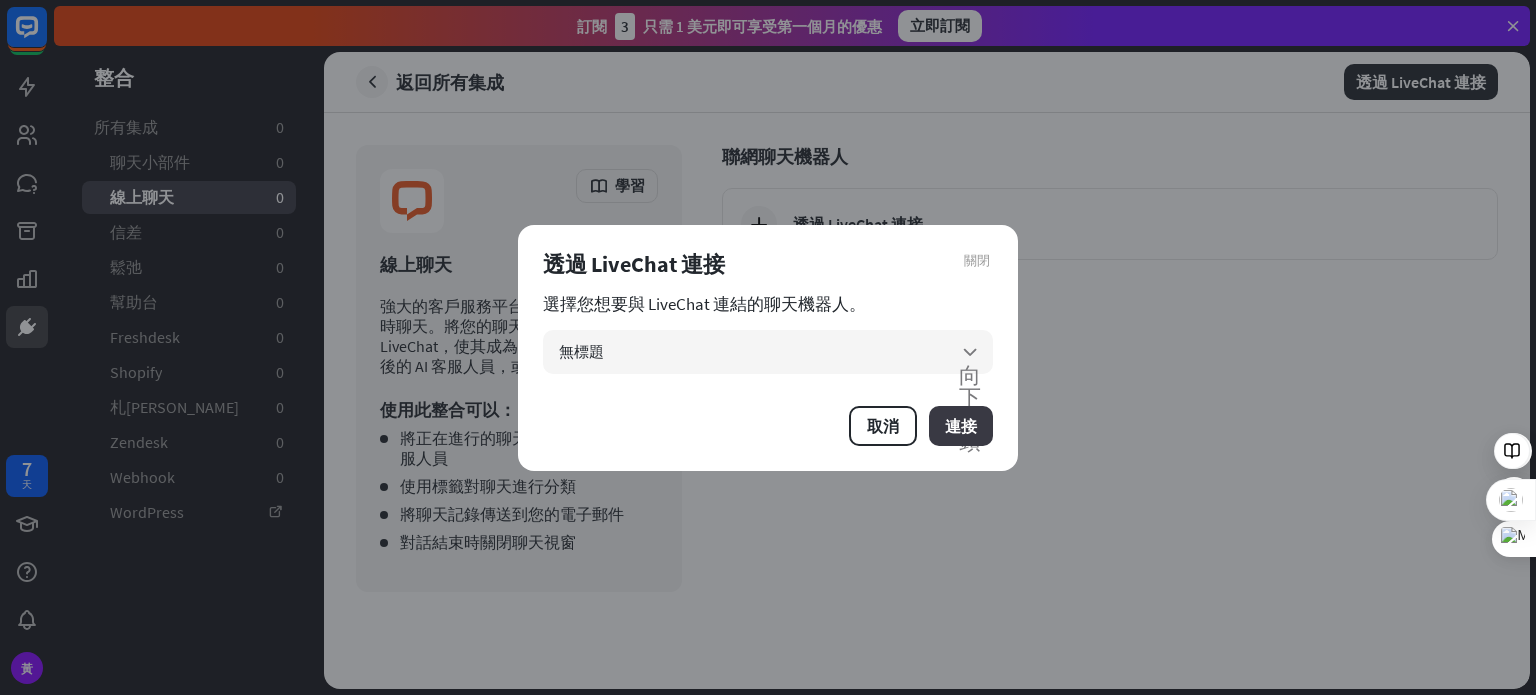 click on "連接" at bounding box center [961, 426] 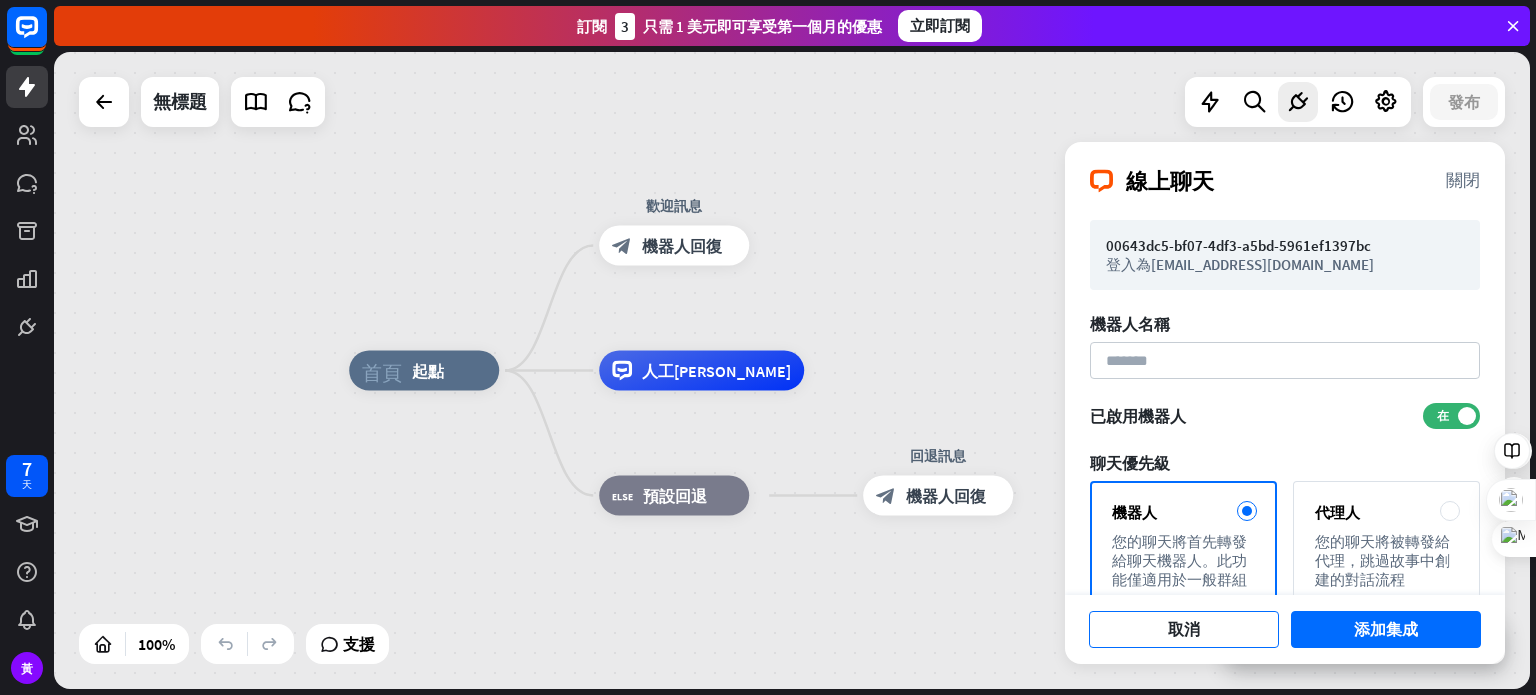 click on "取消" at bounding box center (1184, 629) 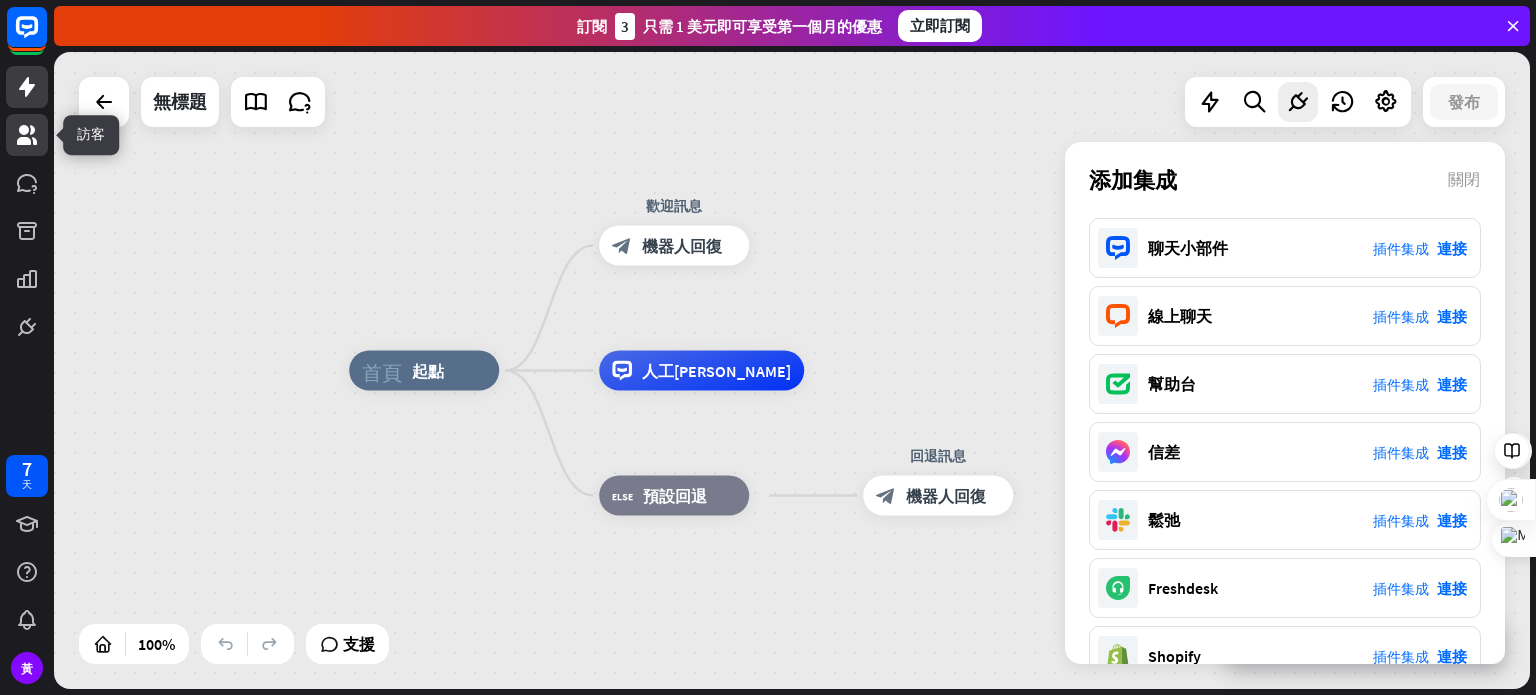 click 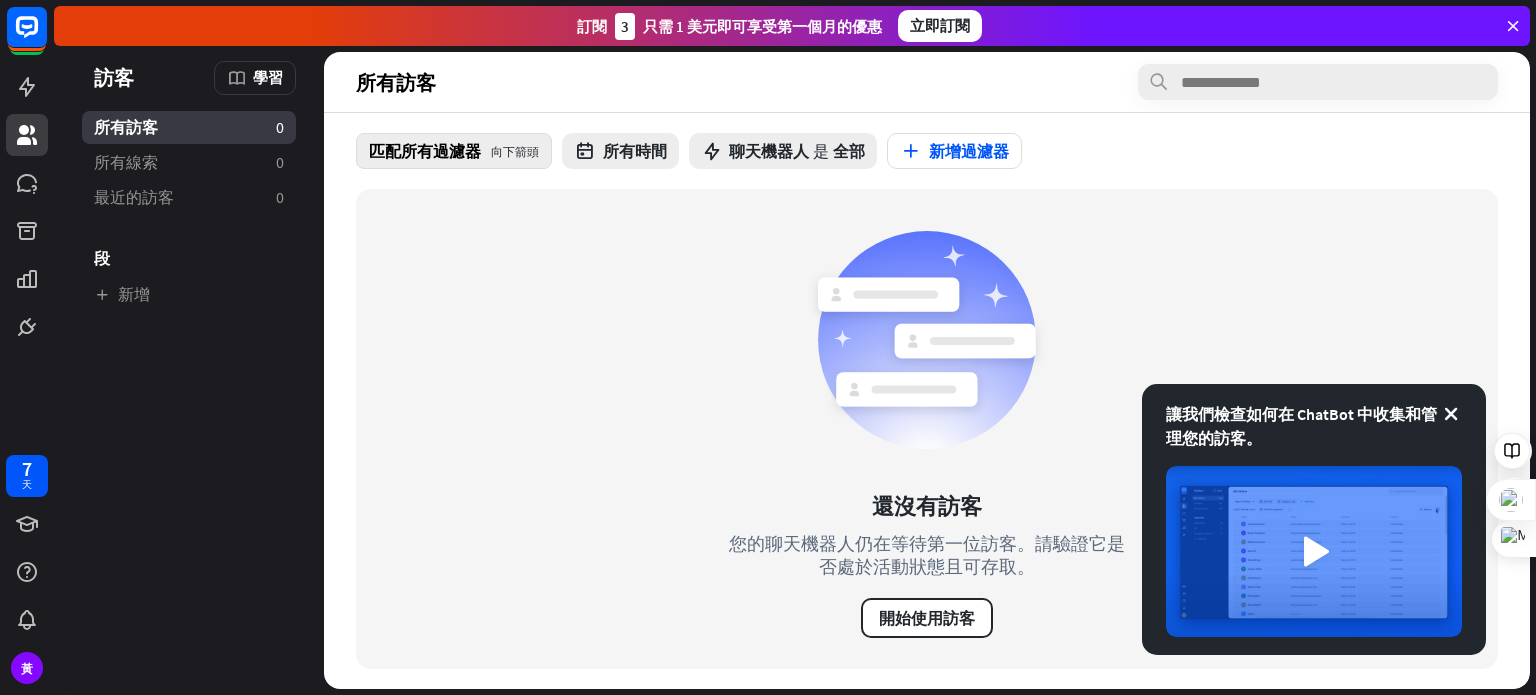 click on "匹配所有過濾器
向下箭頭" at bounding box center (454, 151) 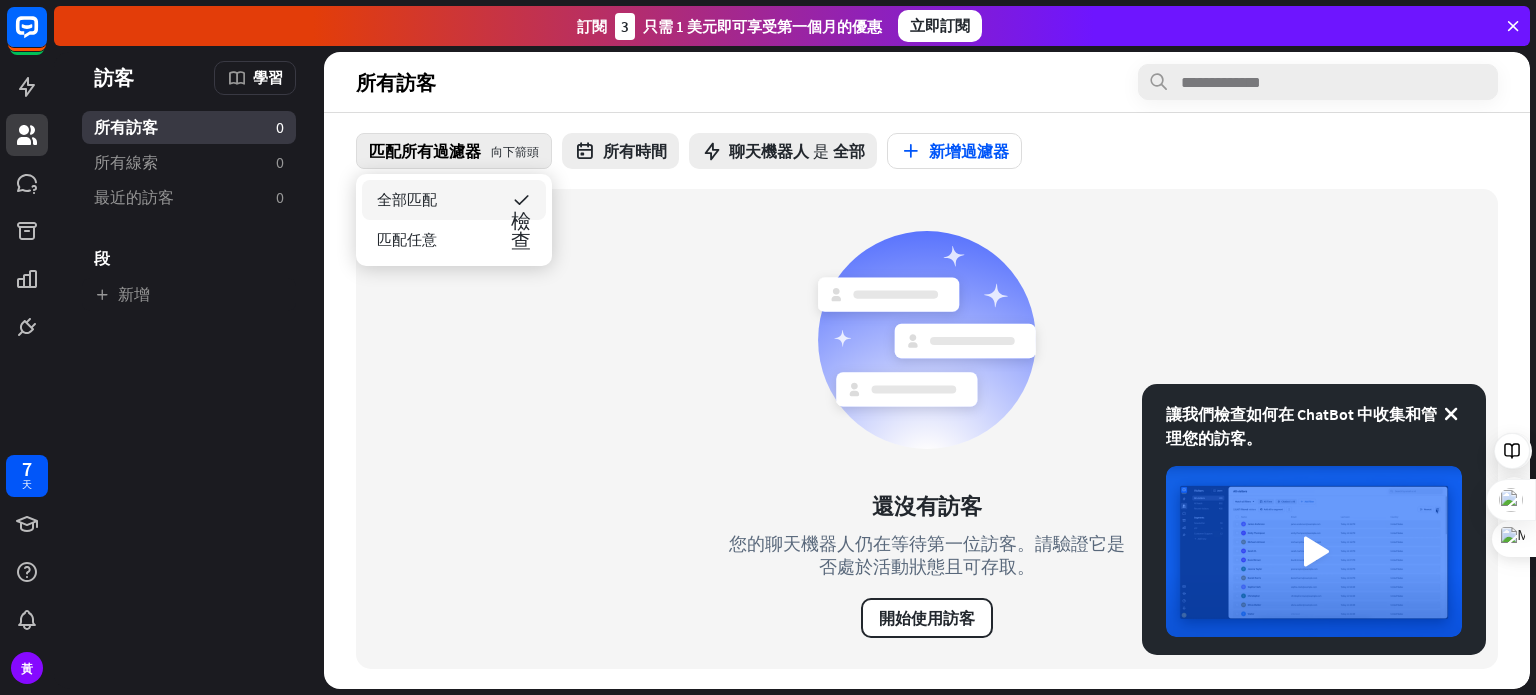 click on "全部匹配
檢查" at bounding box center (454, 200) 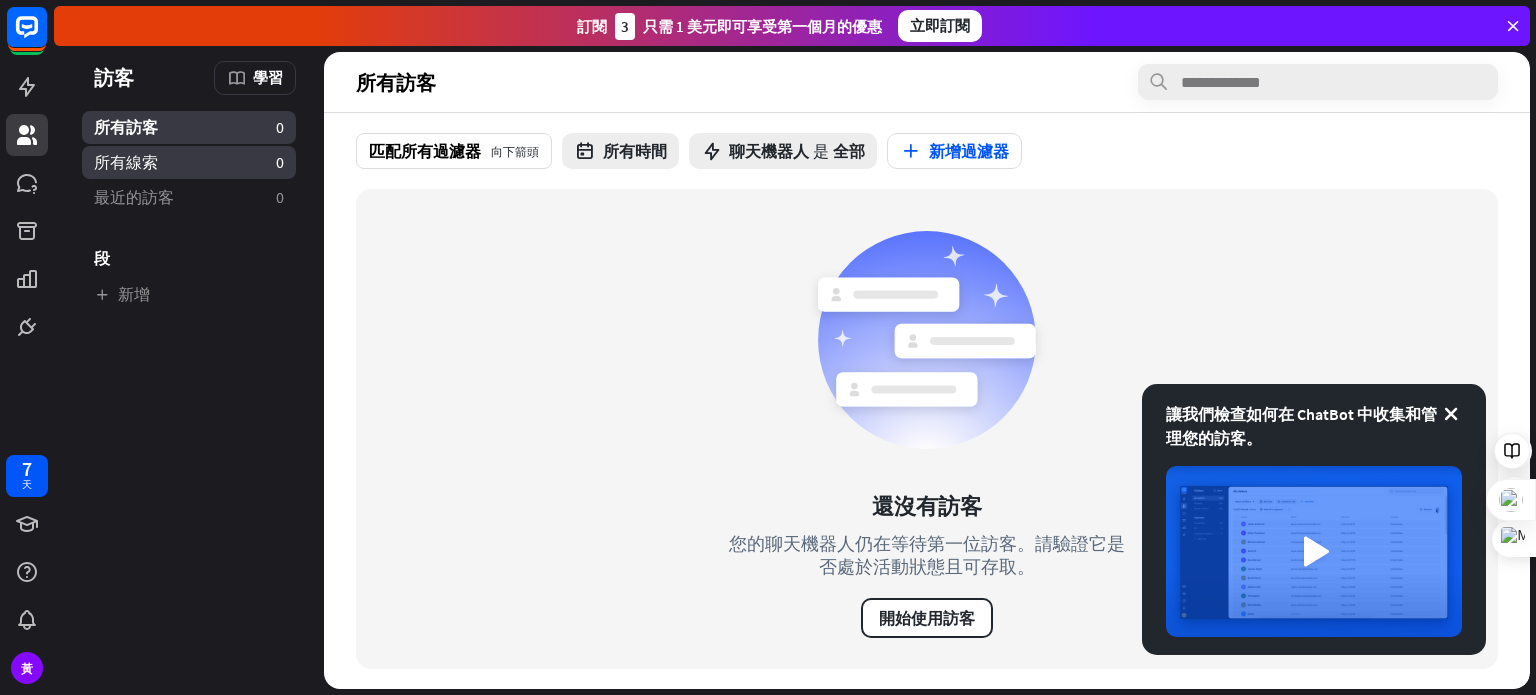 click on "所有線索
0" at bounding box center [189, 162] 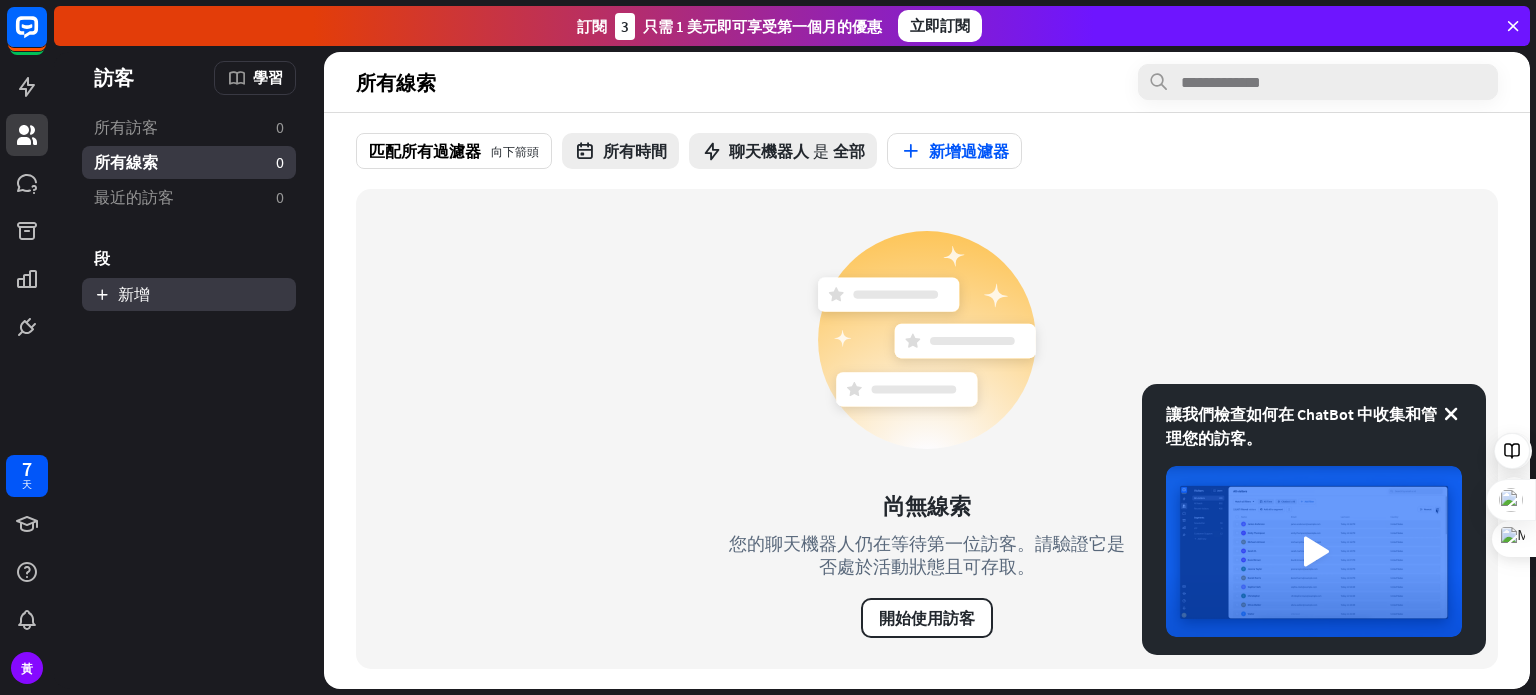 click on "新增" at bounding box center [189, 294] 